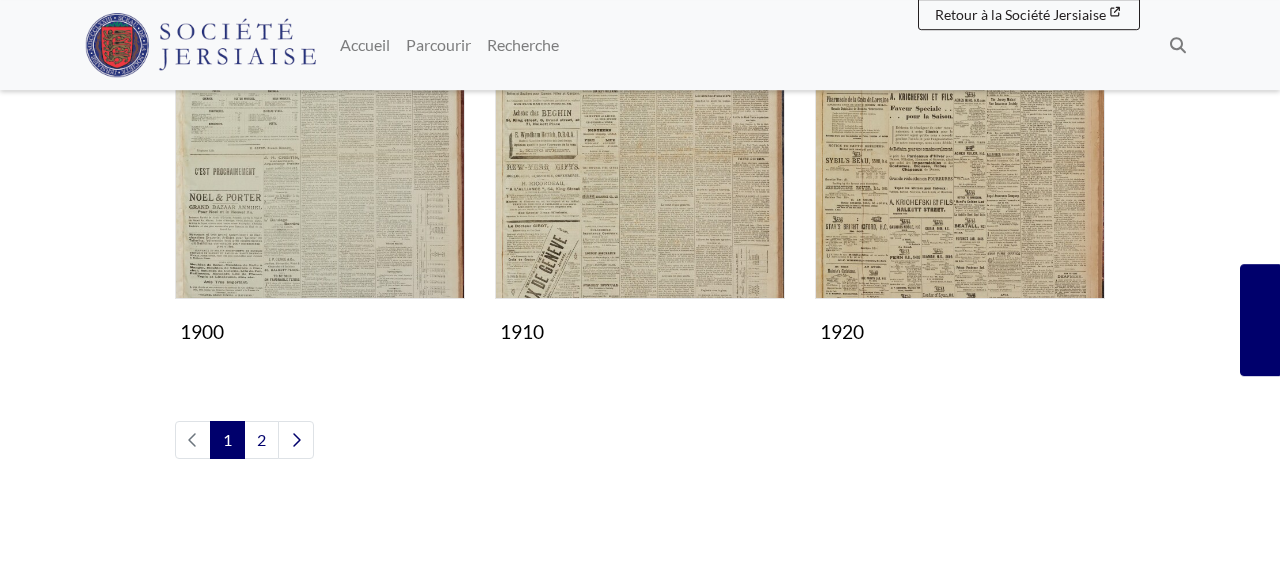 scroll, scrollTop: 1872, scrollLeft: 0, axis: vertical 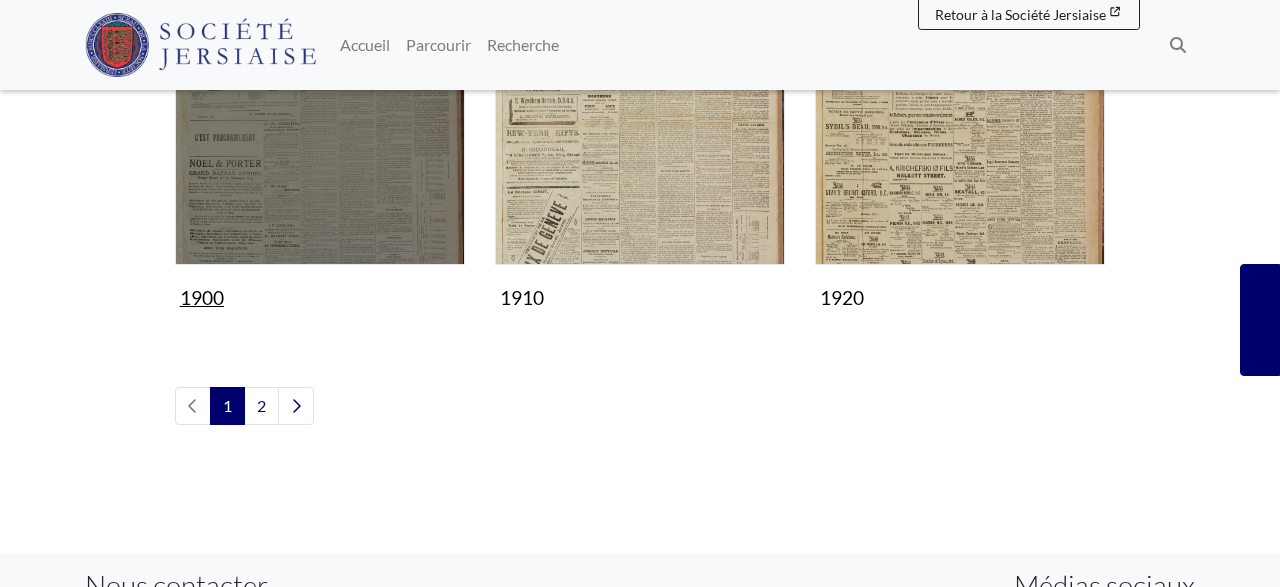 click at bounding box center [320, 120] 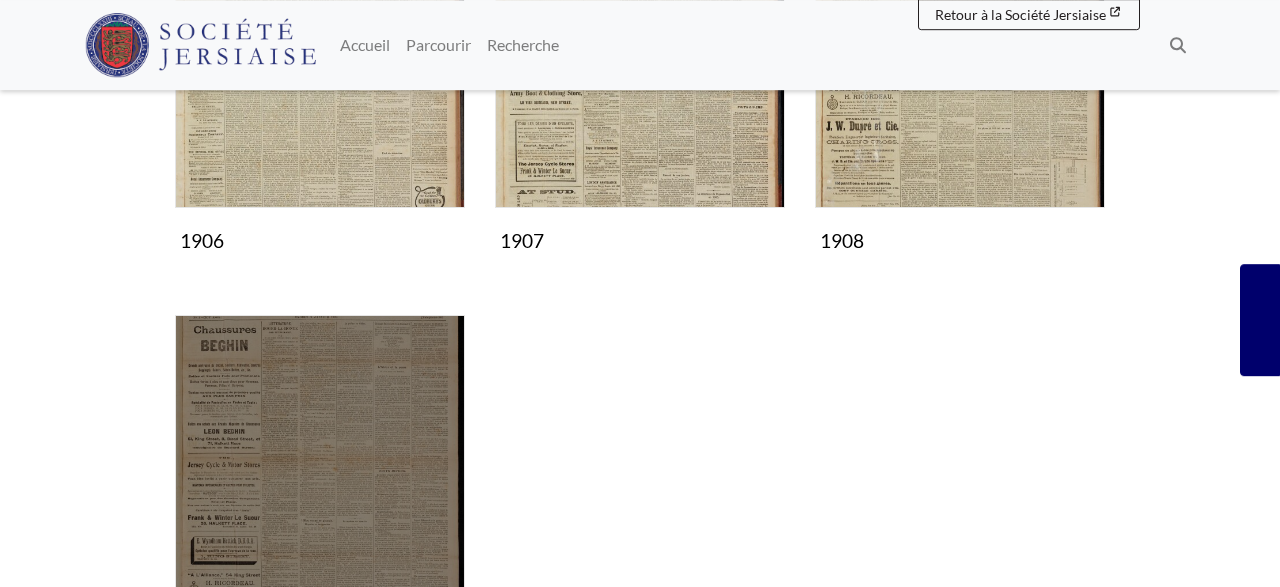 scroll, scrollTop: 1352, scrollLeft: 0, axis: vertical 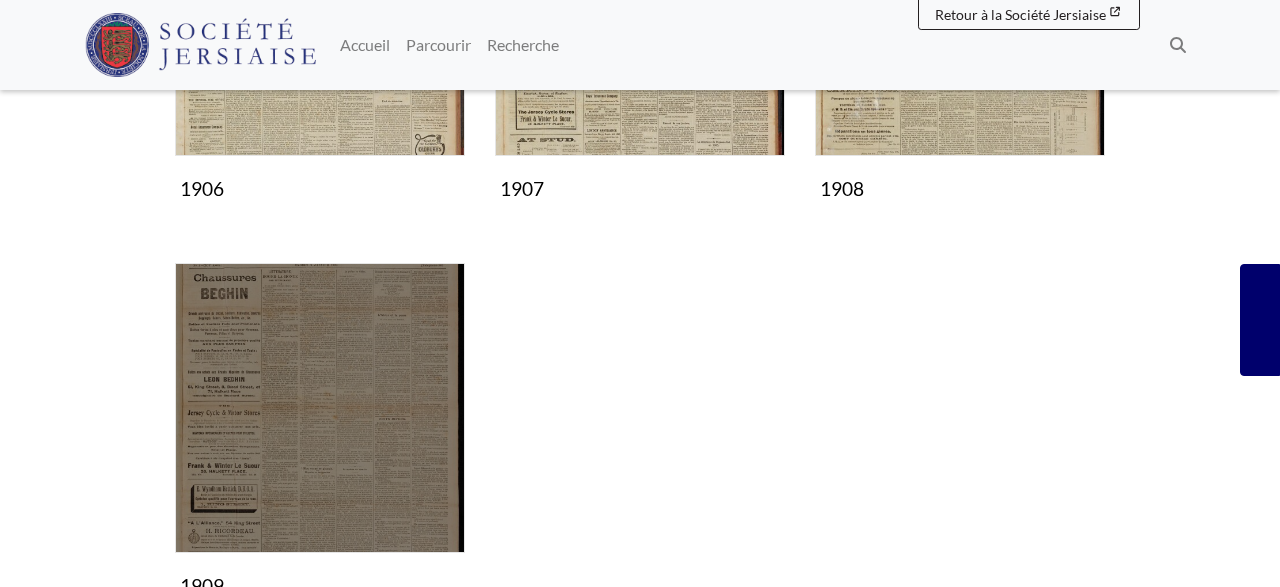 click at bounding box center (320, 408) 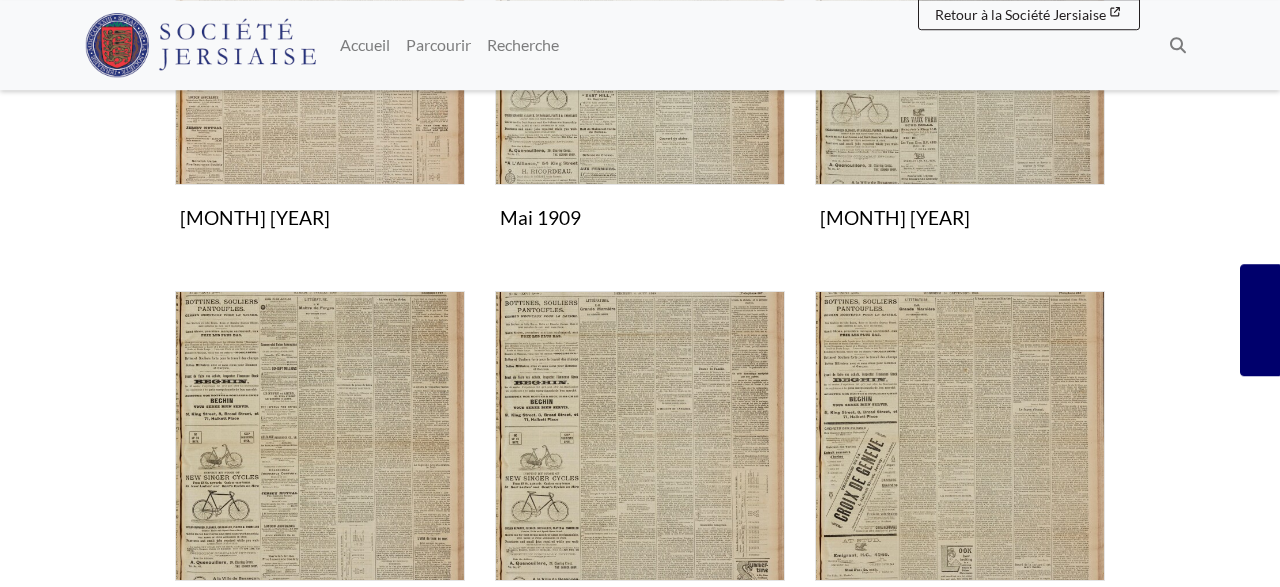 scroll, scrollTop: 1040, scrollLeft: 0, axis: vertical 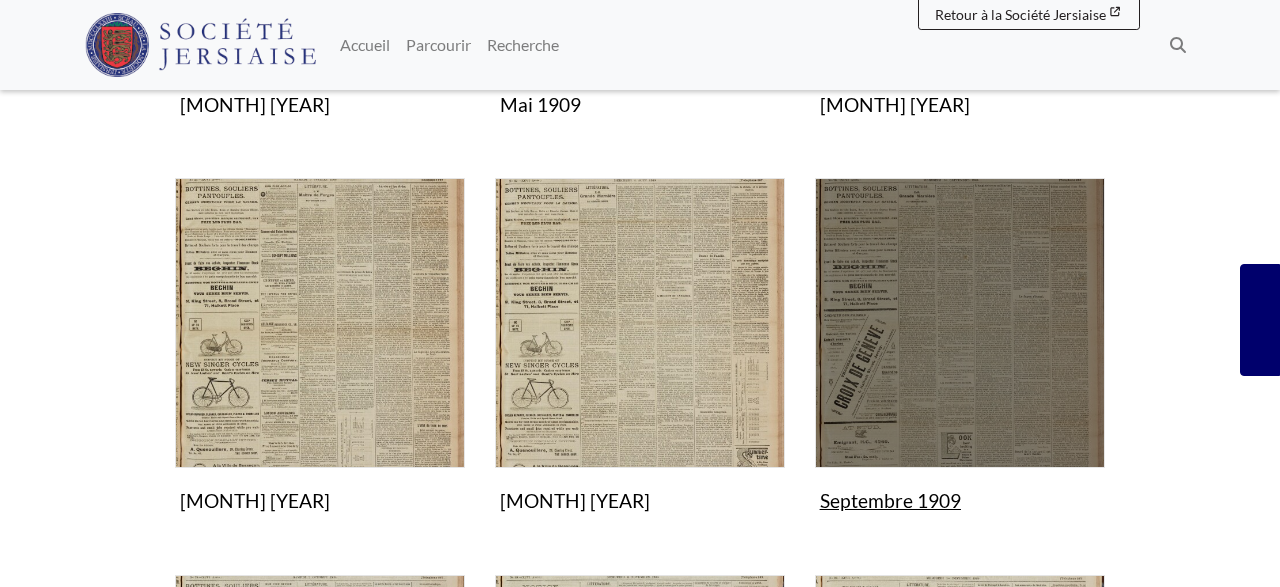 click at bounding box center (960, 323) 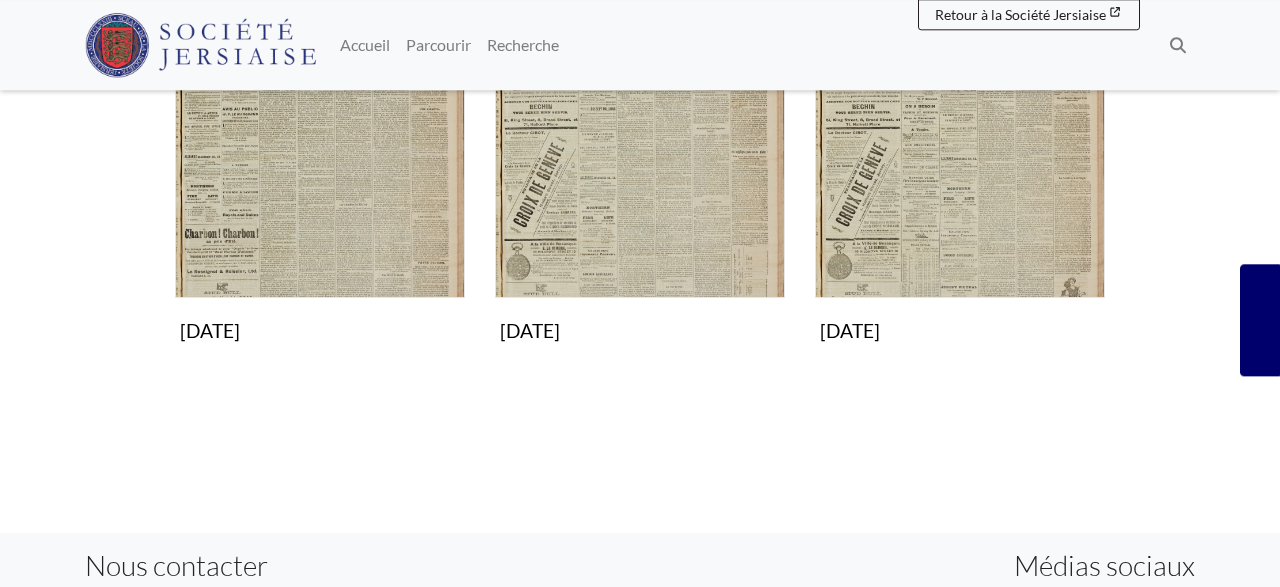 scroll, scrollTop: 1352, scrollLeft: 0, axis: vertical 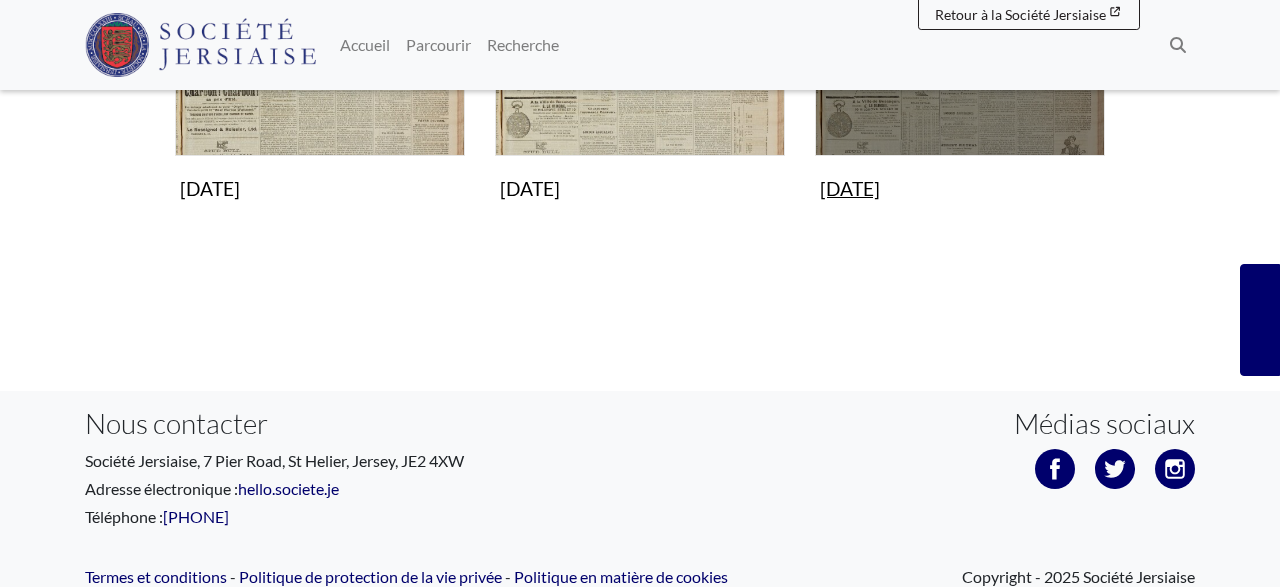 click at bounding box center (960, 11) 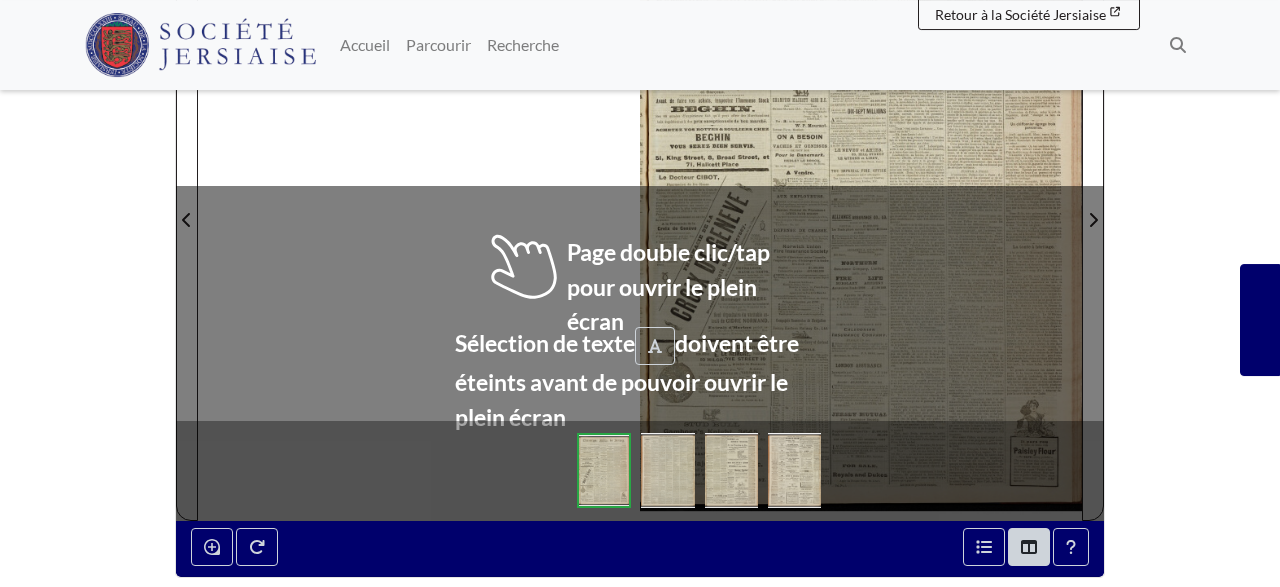 scroll, scrollTop: 416, scrollLeft: 0, axis: vertical 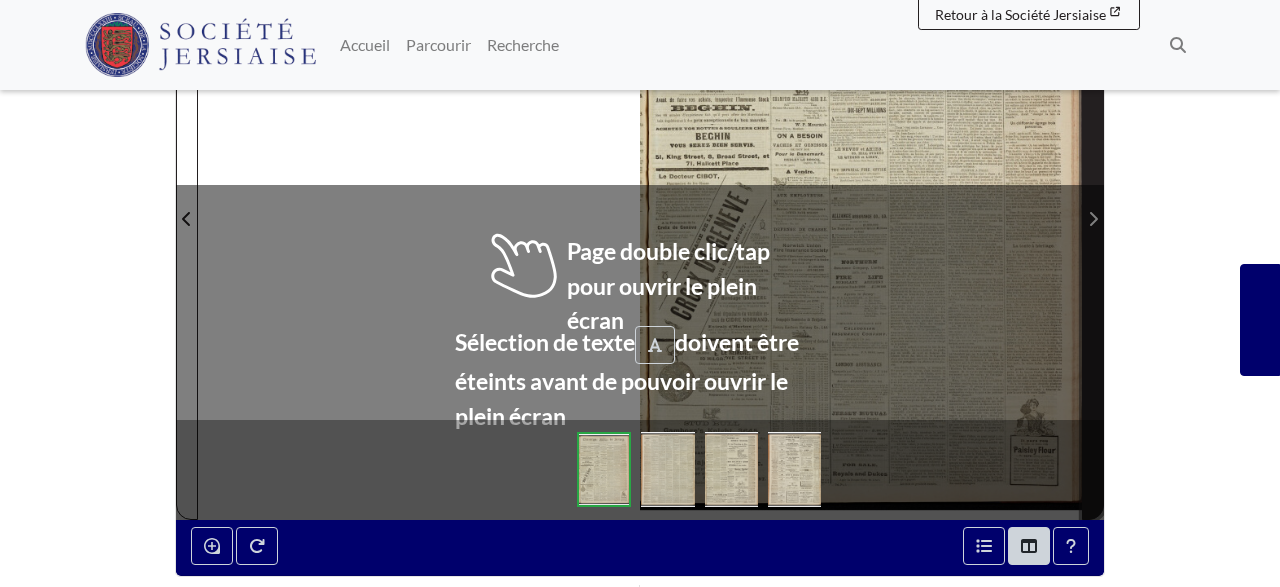 click 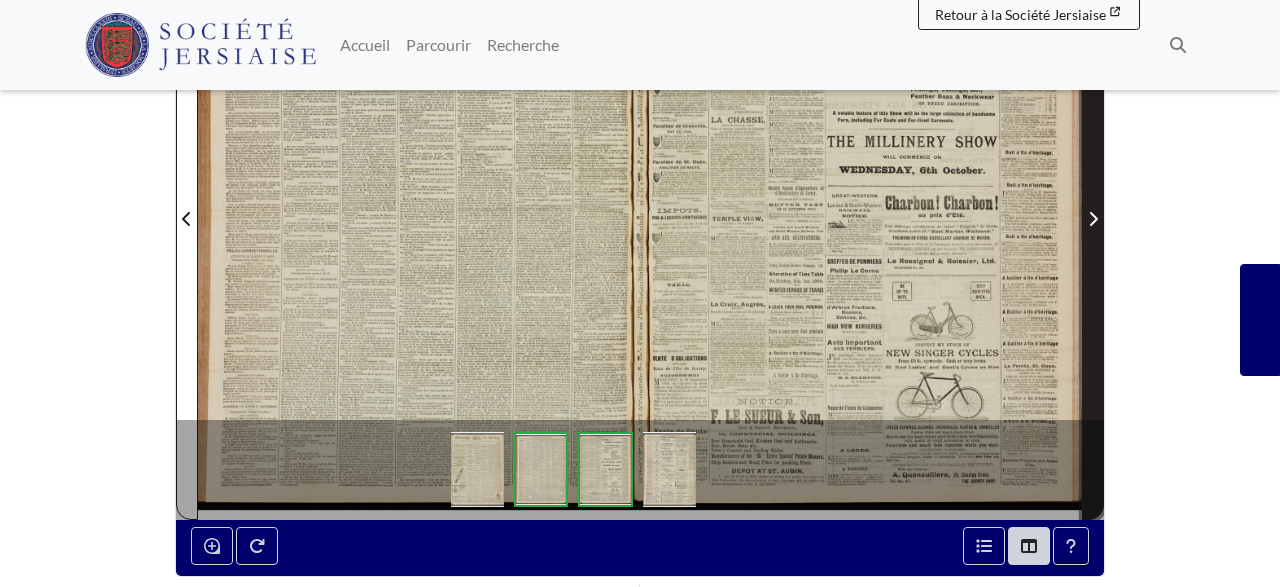 click 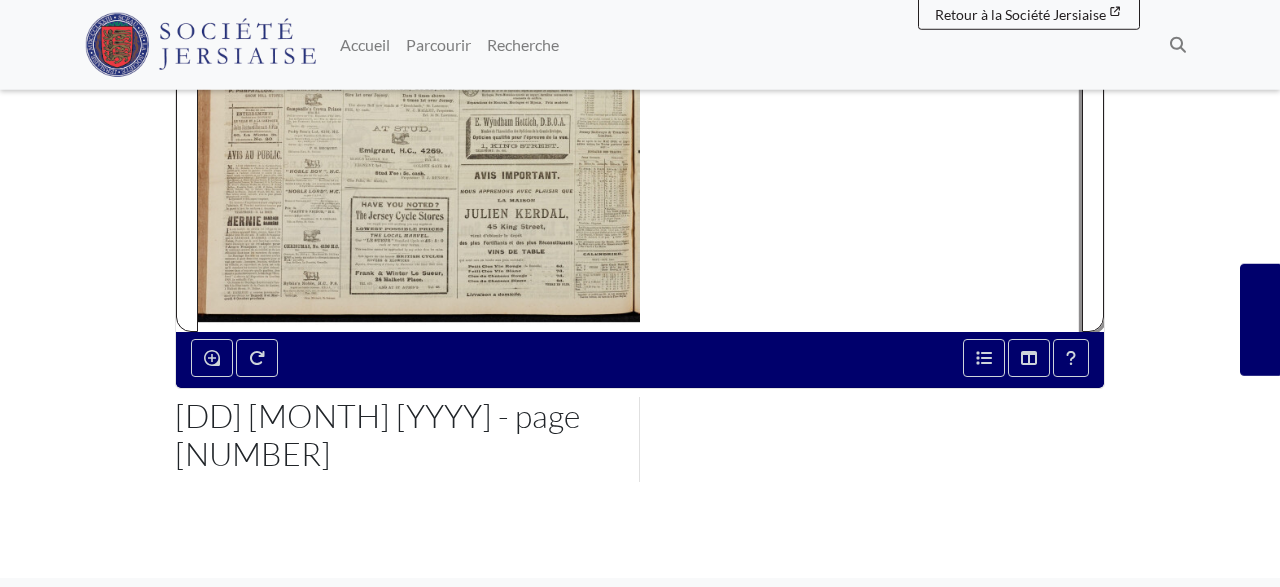 scroll, scrollTop: 624, scrollLeft: 0, axis: vertical 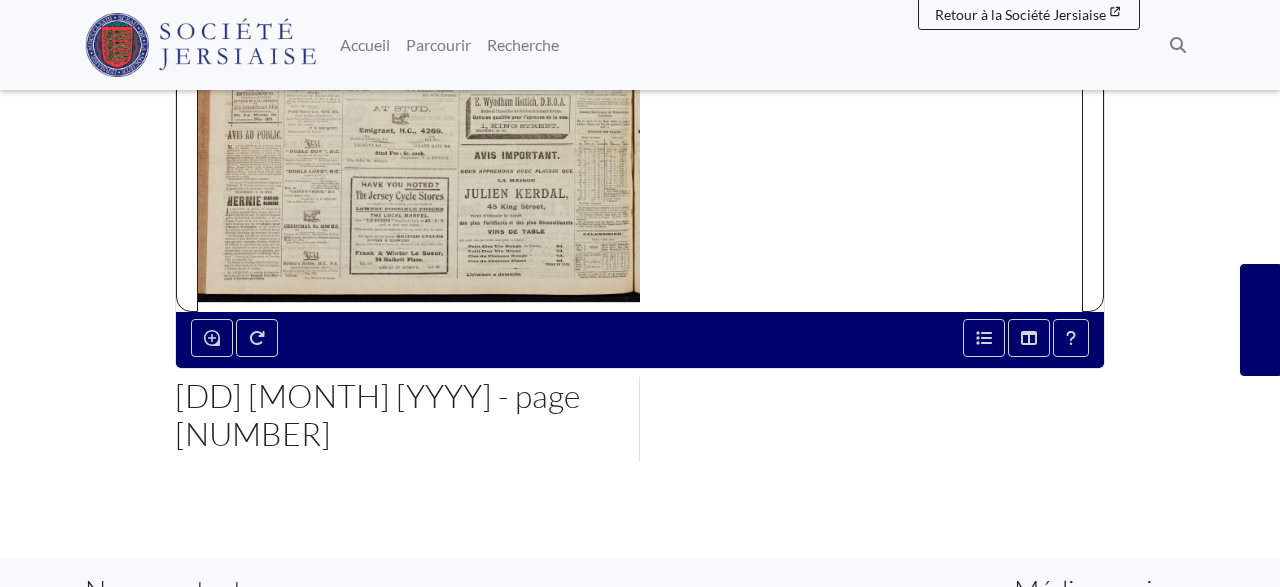 click at bounding box center (419, -1) 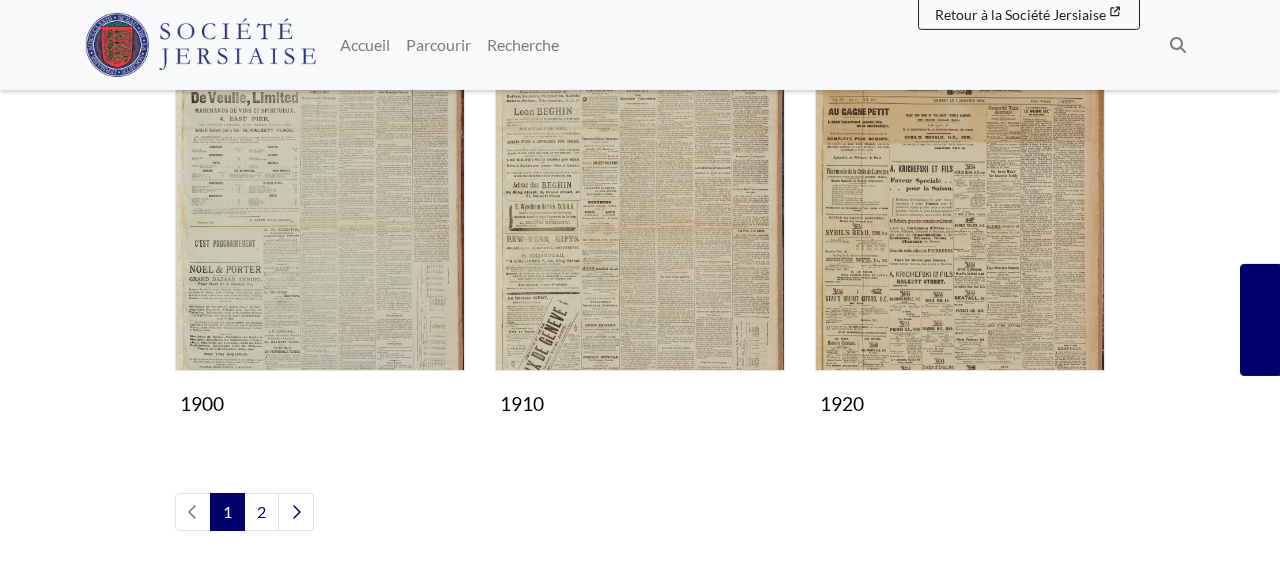scroll, scrollTop: 1768, scrollLeft: 0, axis: vertical 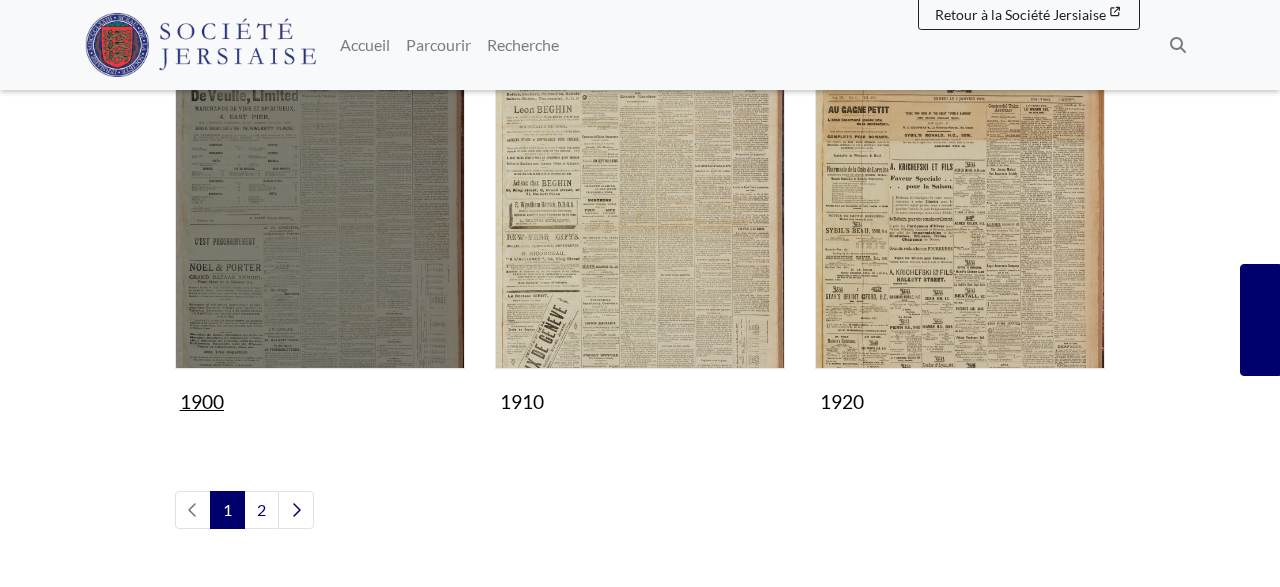 click at bounding box center (320, 224) 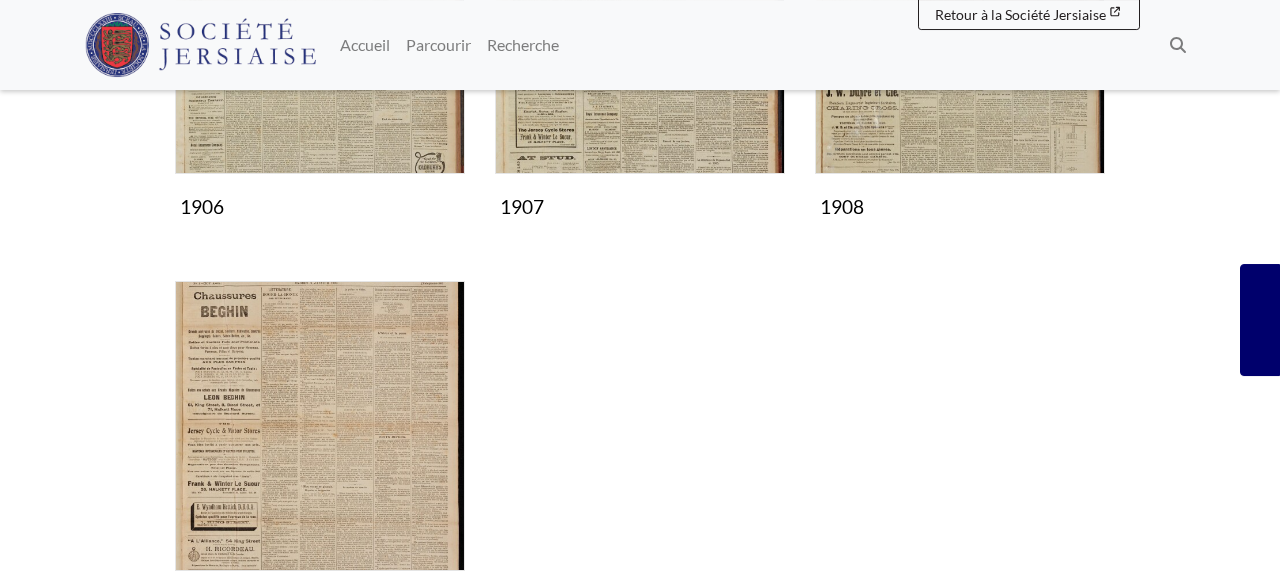 scroll, scrollTop: 1560, scrollLeft: 0, axis: vertical 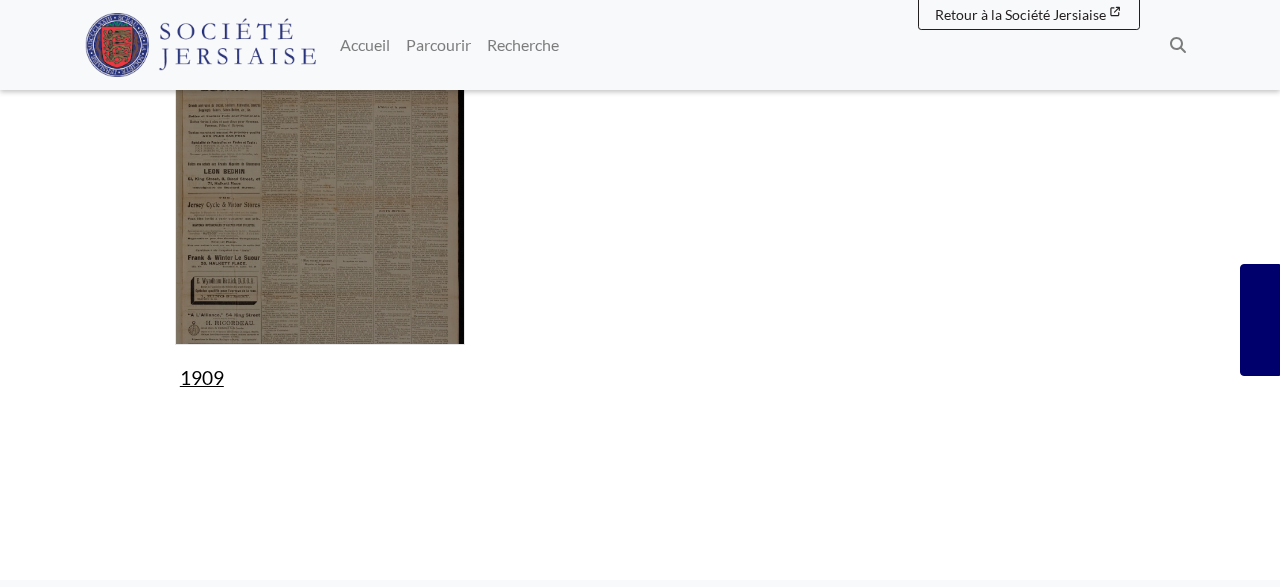 click at bounding box center [320, 200] 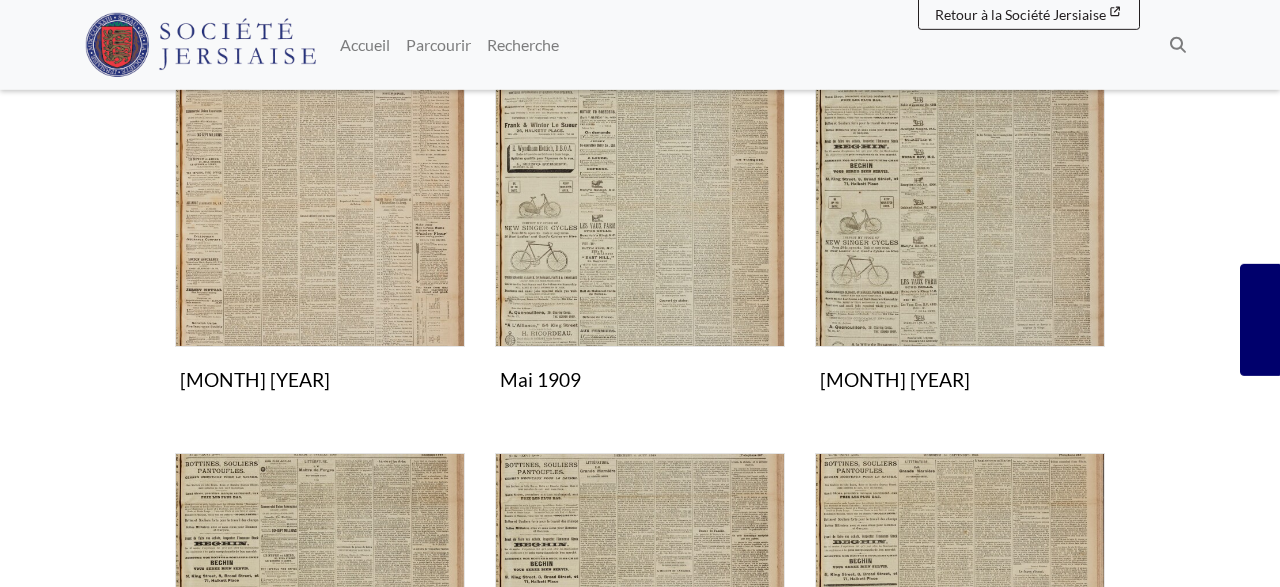 scroll, scrollTop: 1040, scrollLeft: 0, axis: vertical 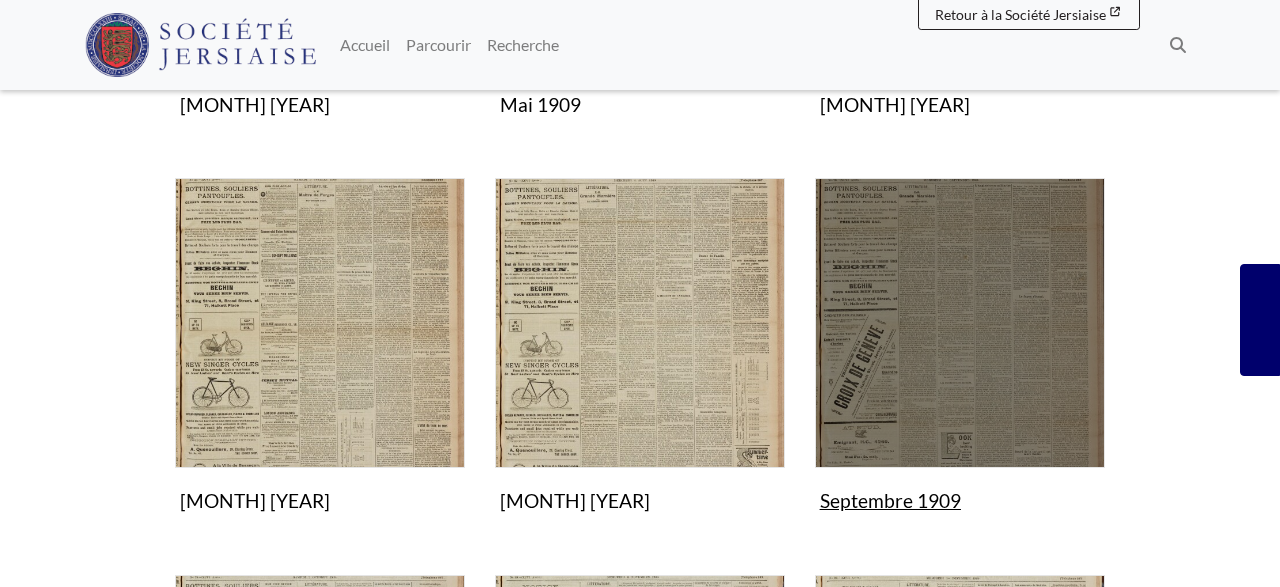 click at bounding box center (960, 323) 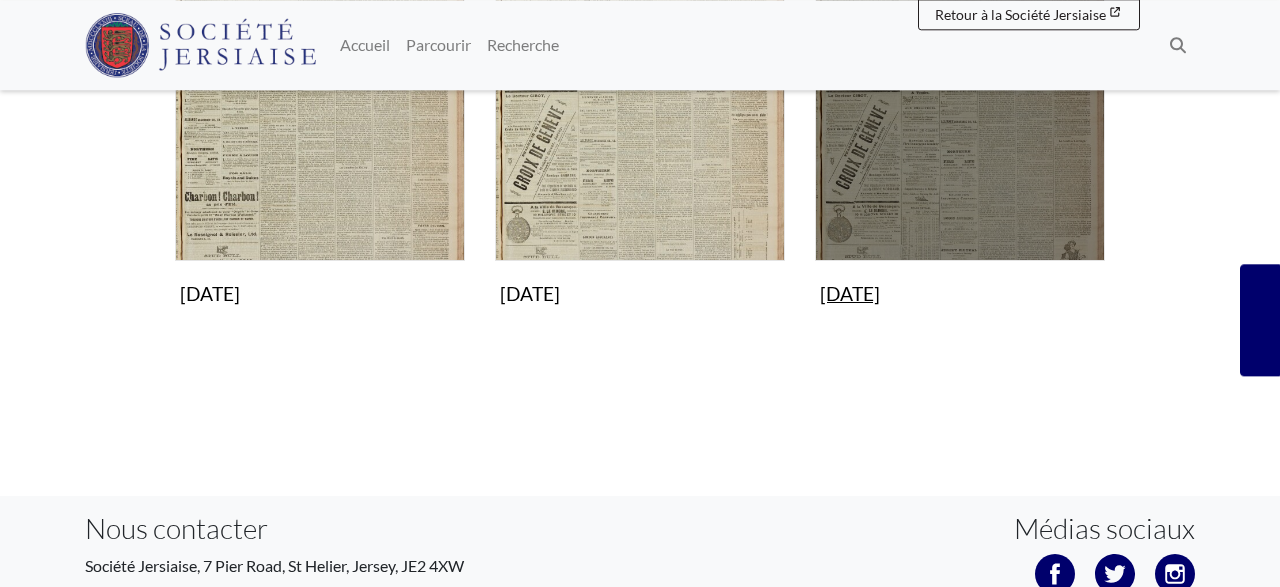 scroll, scrollTop: 1248, scrollLeft: 0, axis: vertical 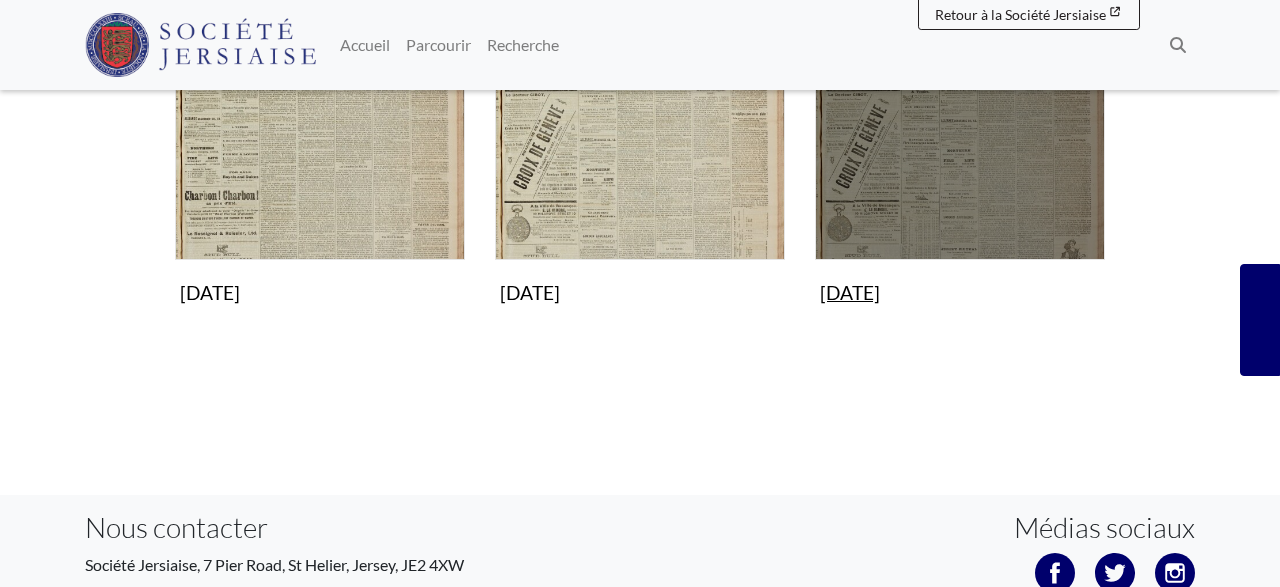 click at bounding box center [960, 115] 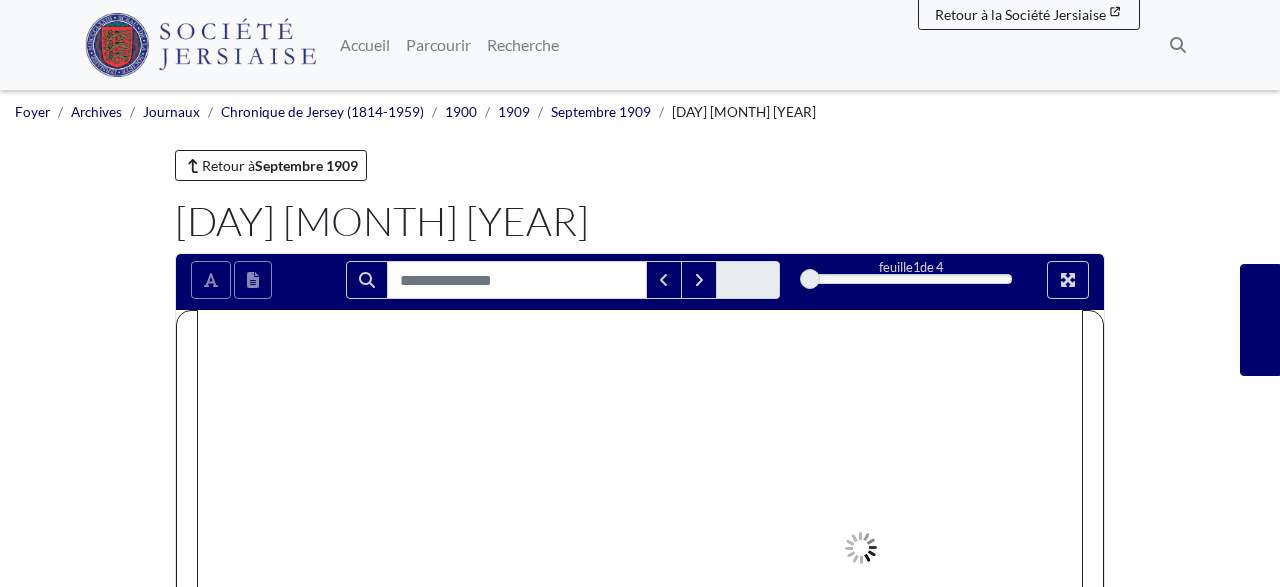 scroll, scrollTop: 0, scrollLeft: 0, axis: both 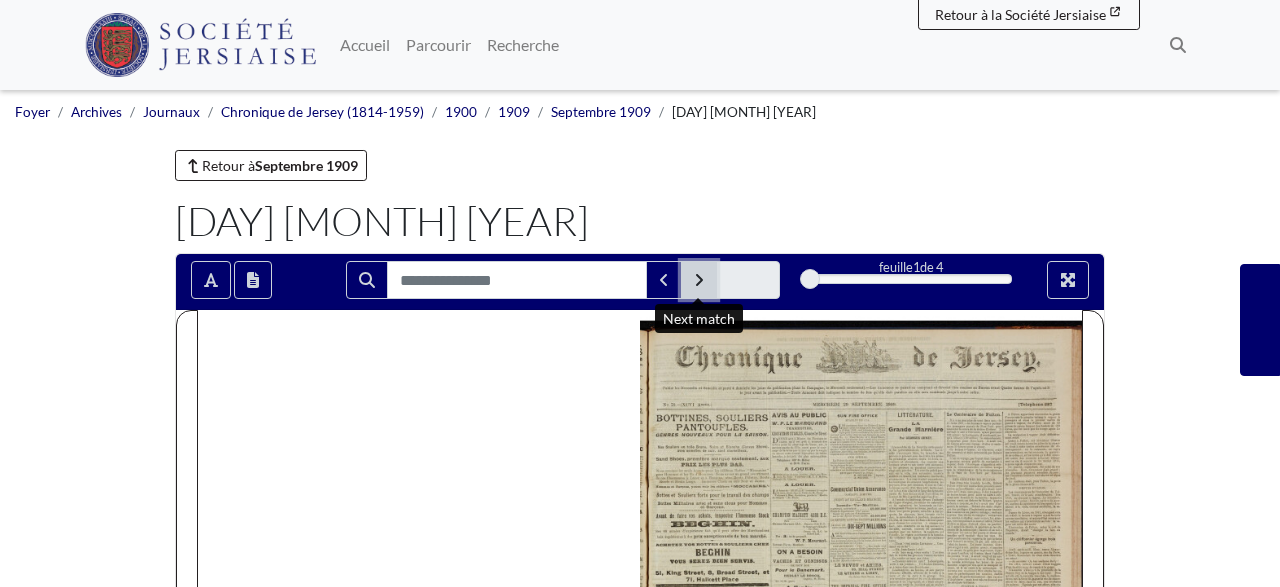 click 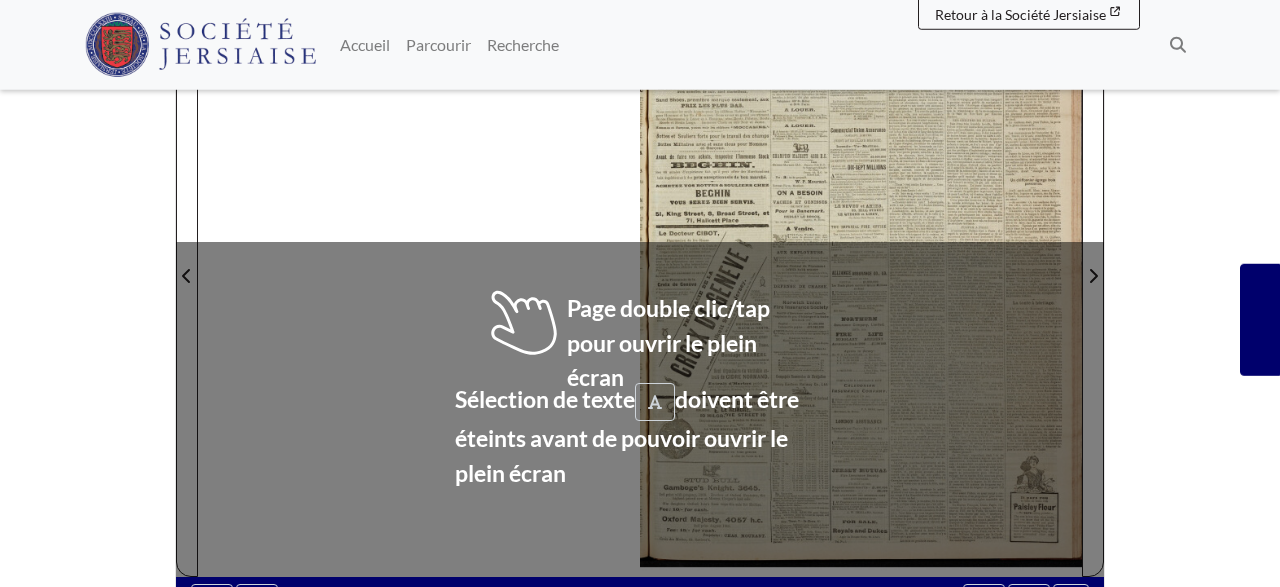 scroll, scrollTop: 416, scrollLeft: 0, axis: vertical 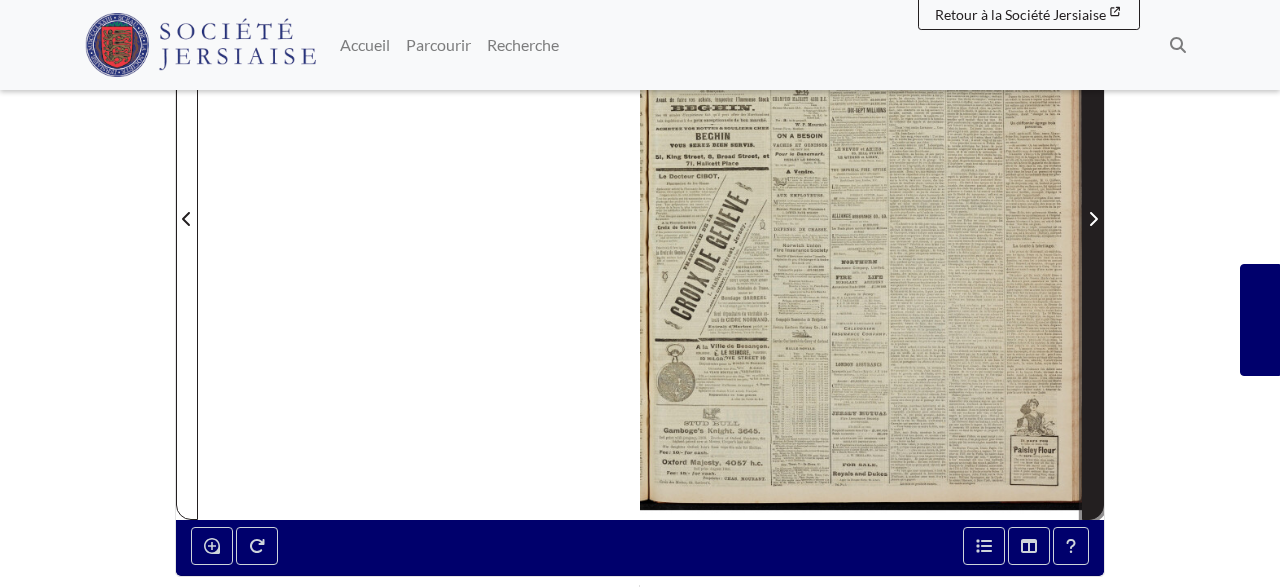 click 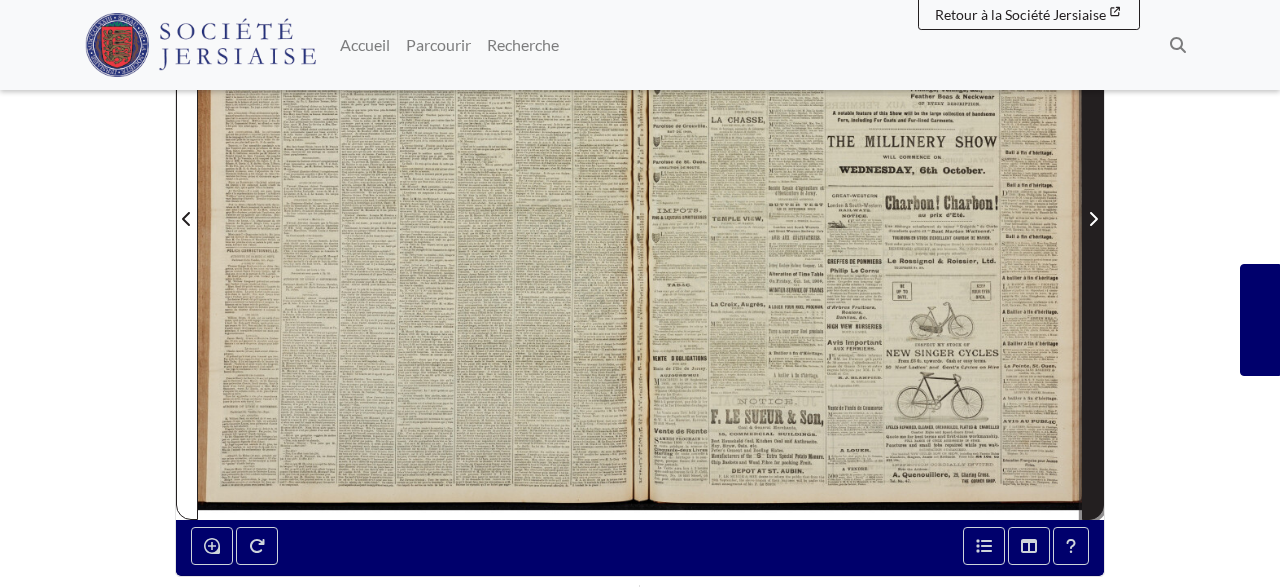 click 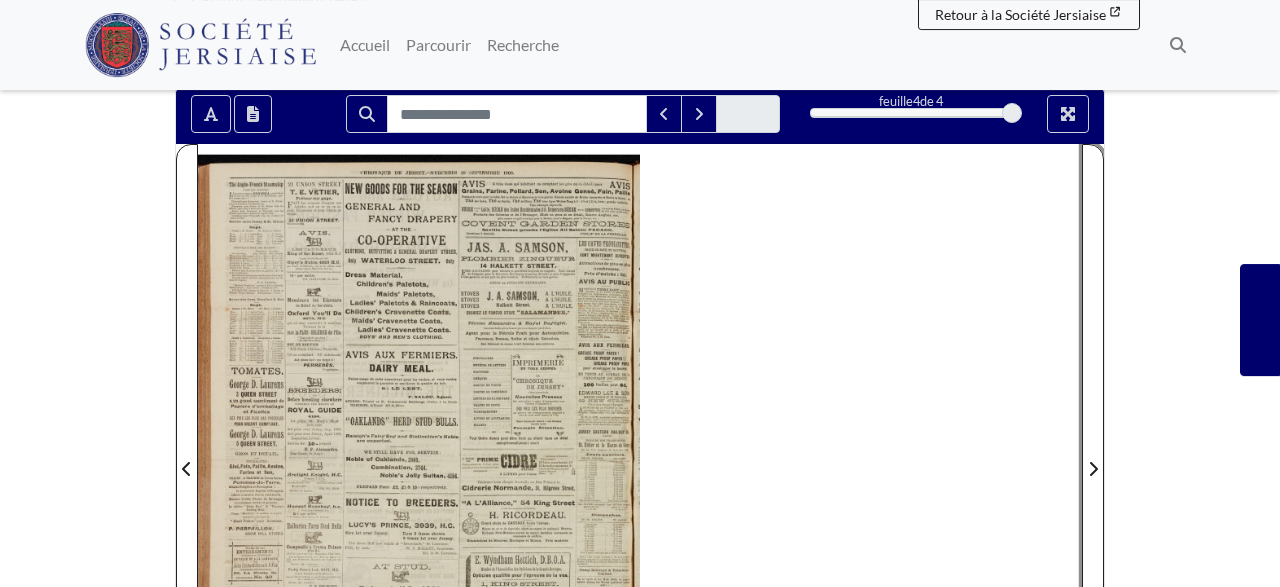 scroll, scrollTop: 208, scrollLeft: 0, axis: vertical 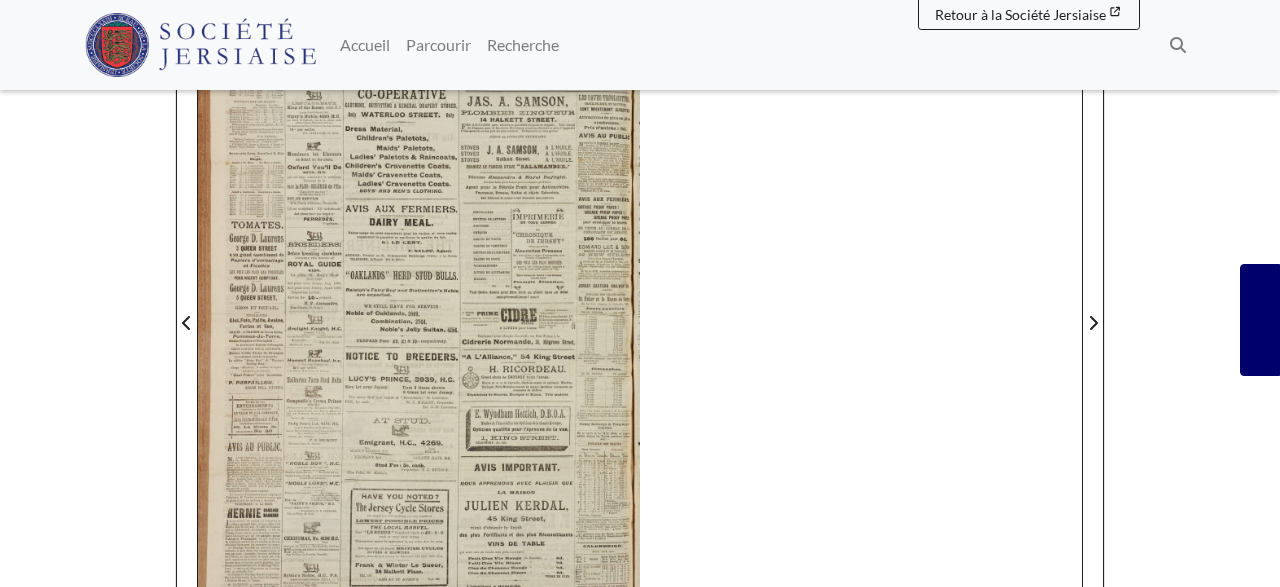 click at bounding box center (419, 311) 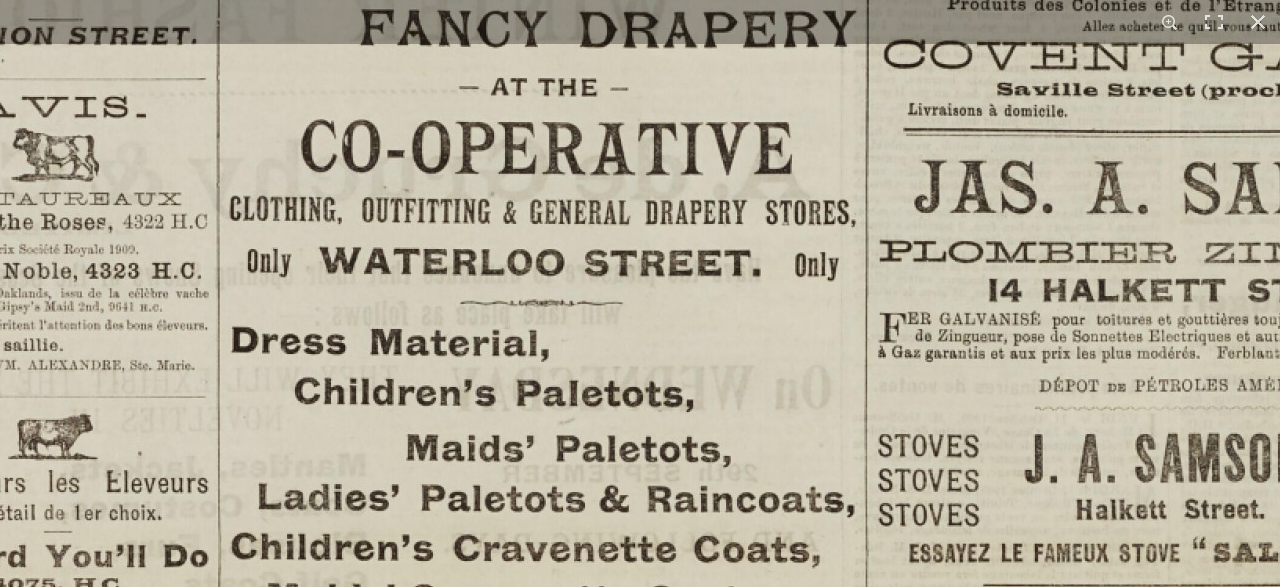 click at bounding box center [643, 1362] 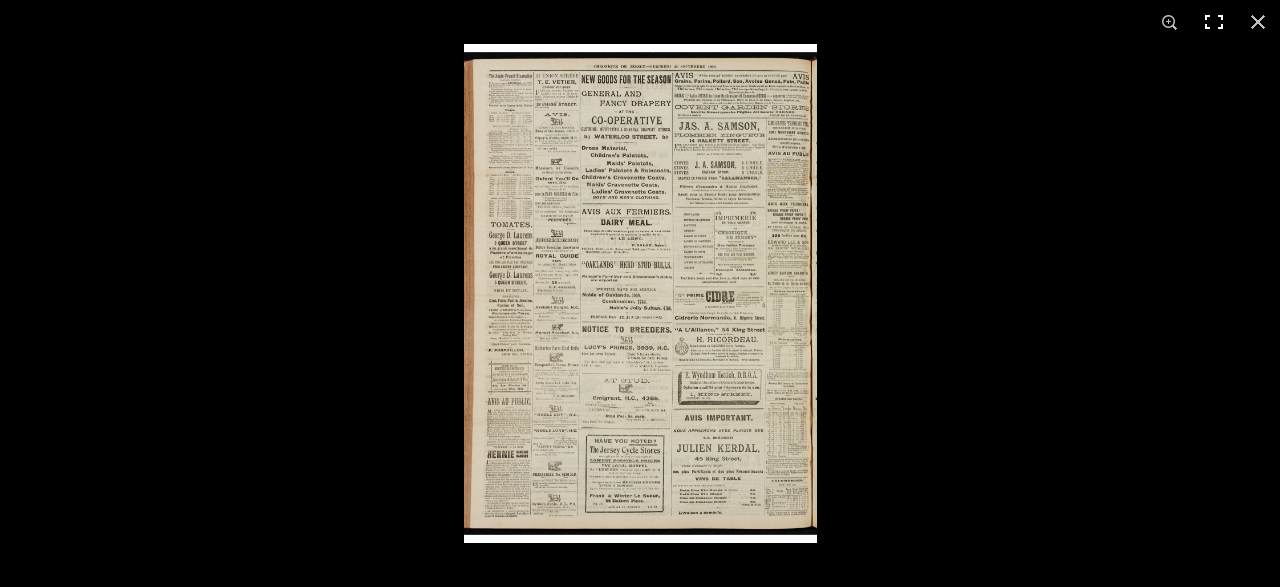 click at bounding box center [1214, 22] 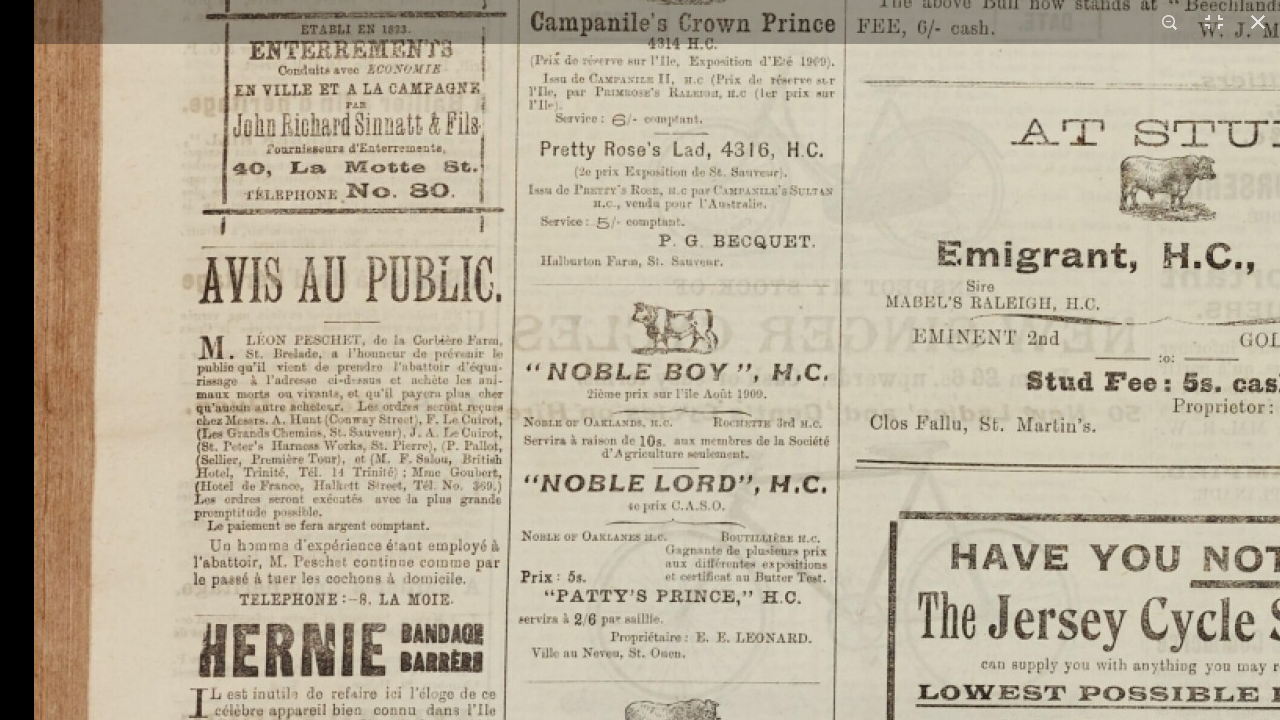 click at bounding box center (1271, -478) 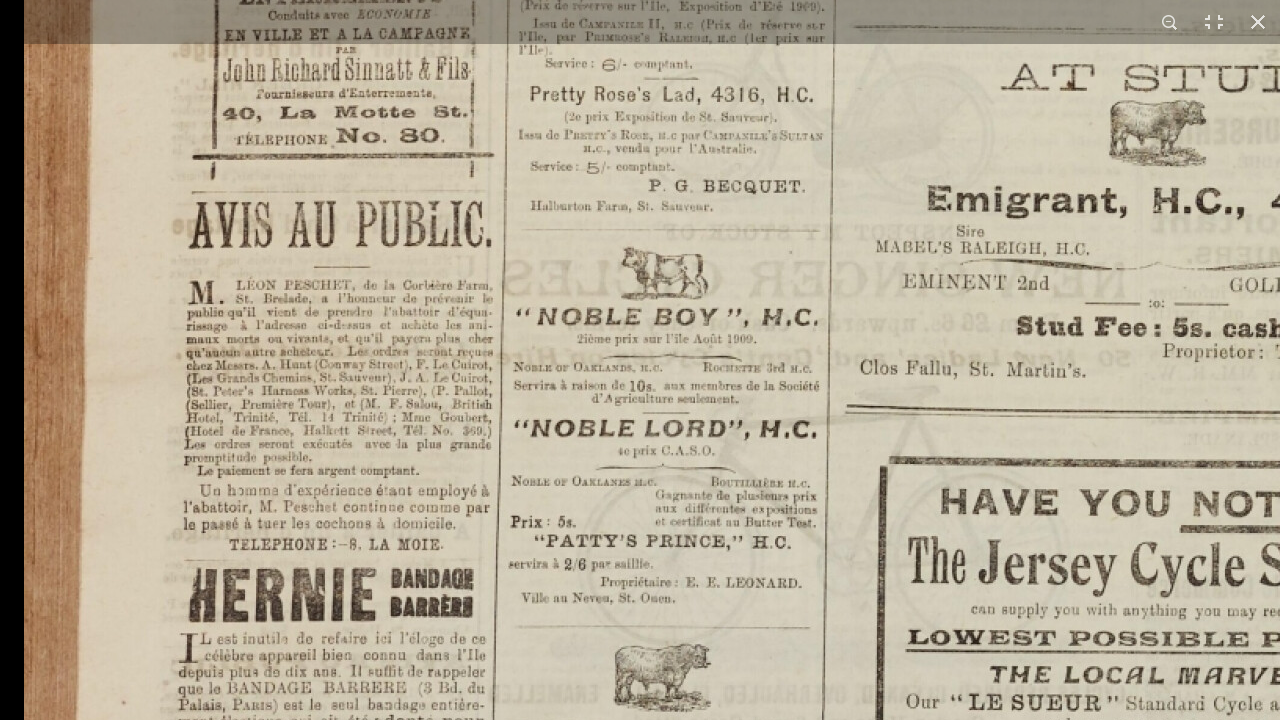 click at bounding box center [1261, -533] 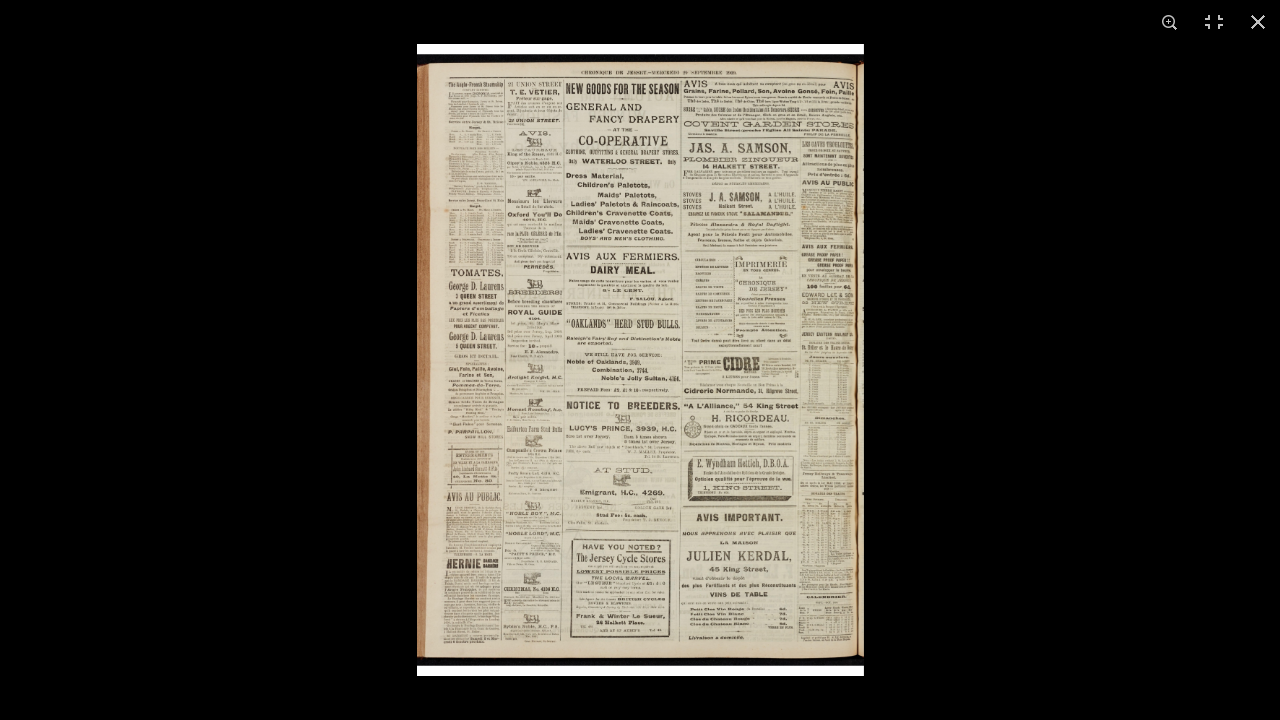 click at bounding box center (640, 360) 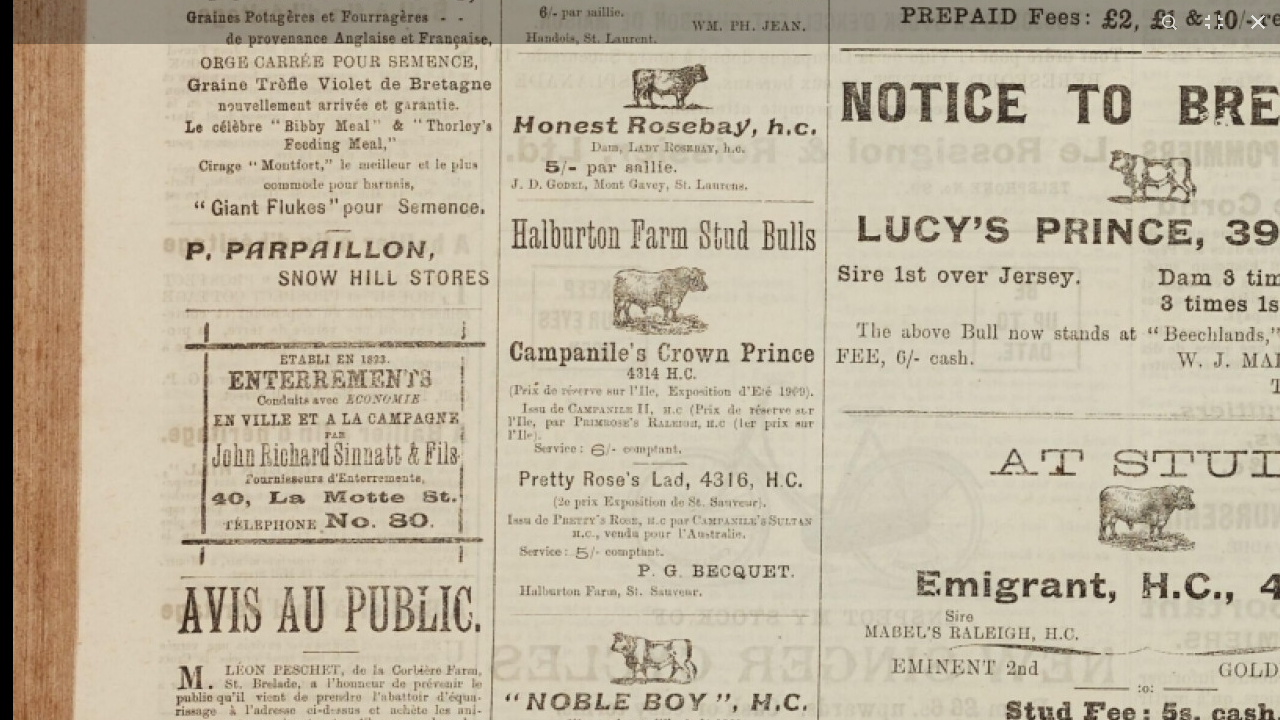 click at bounding box center [1250, -148] 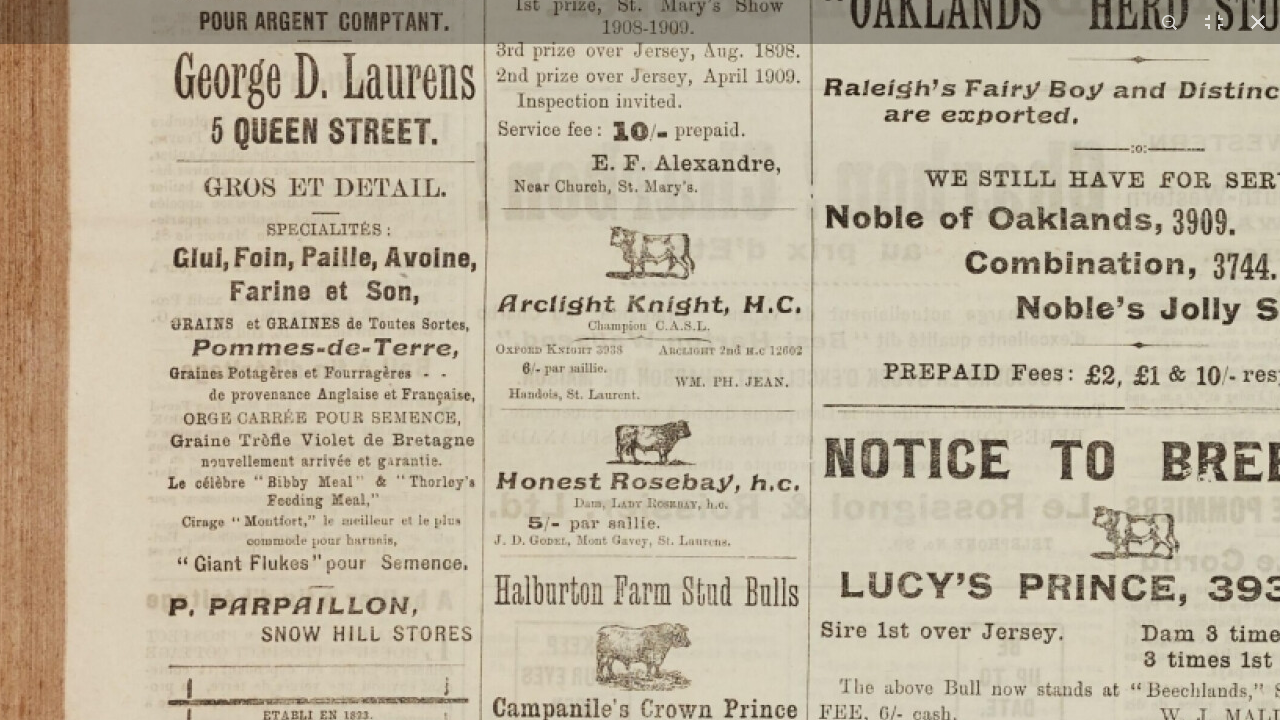 click at bounding box center [1233, 208] 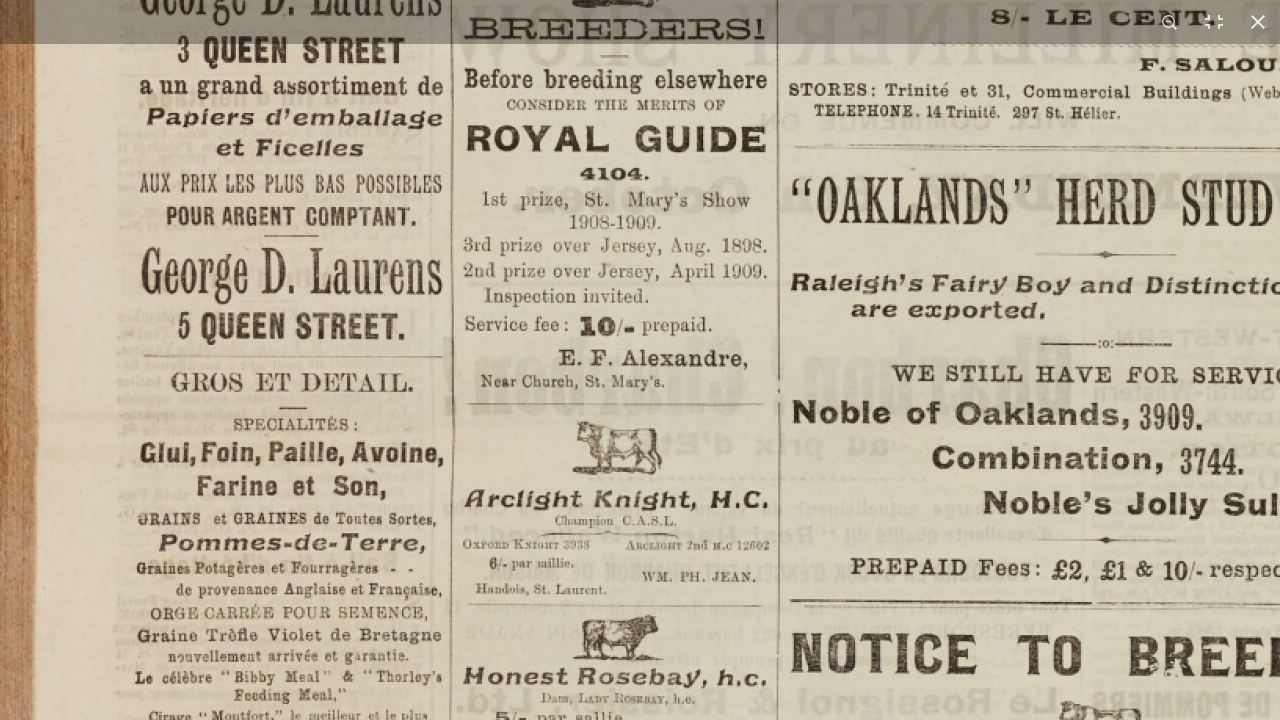 click at bounding box center [1200, 403] 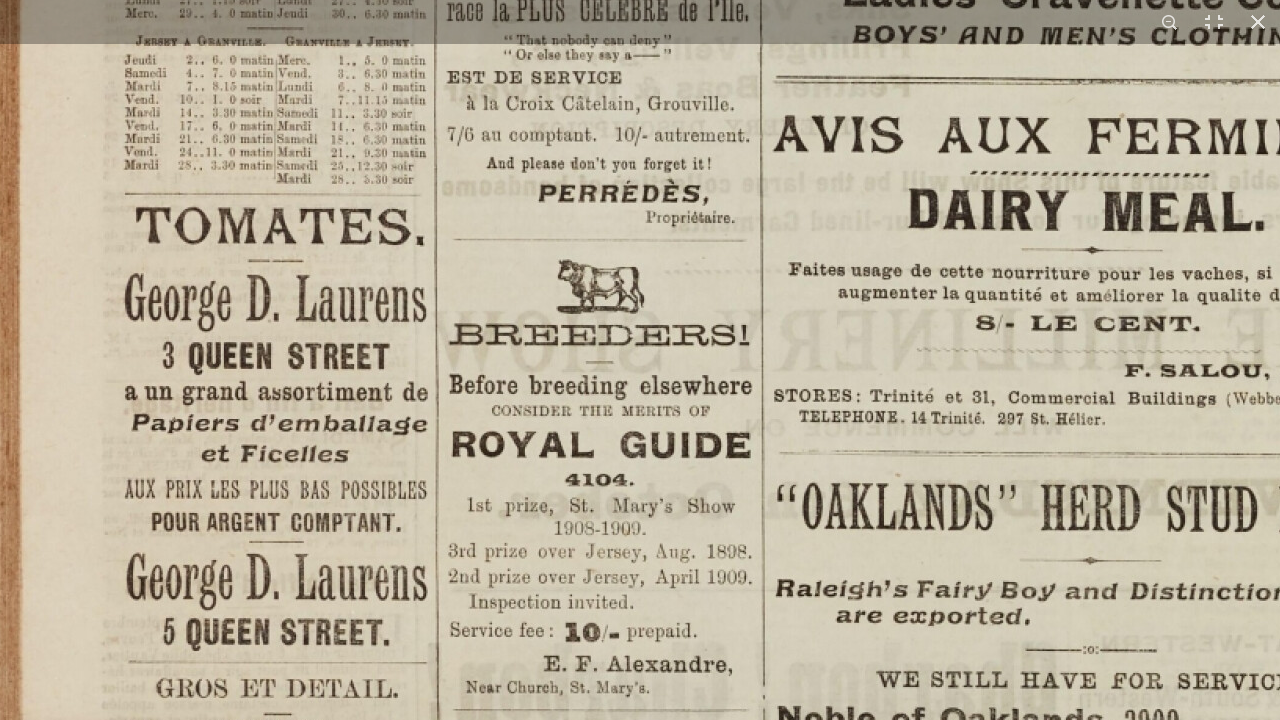 click at bounding box center [1185, 709] 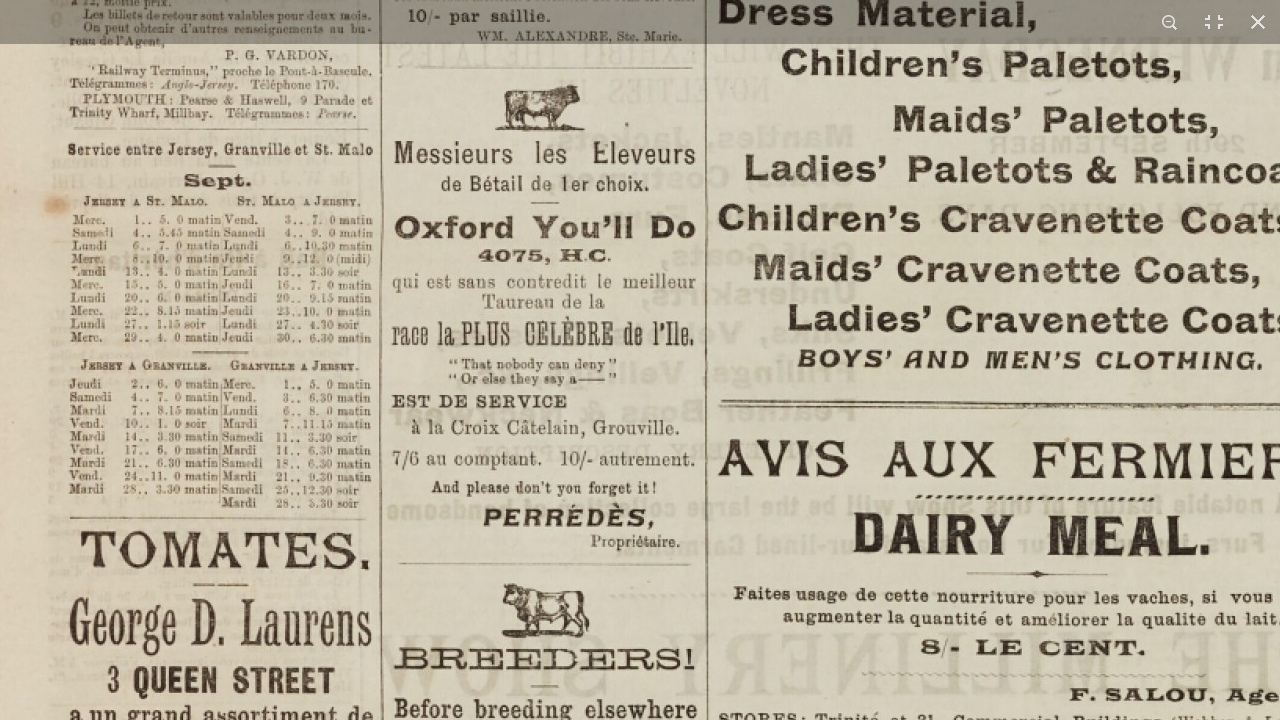 click at bounding box center [1130, 1033] 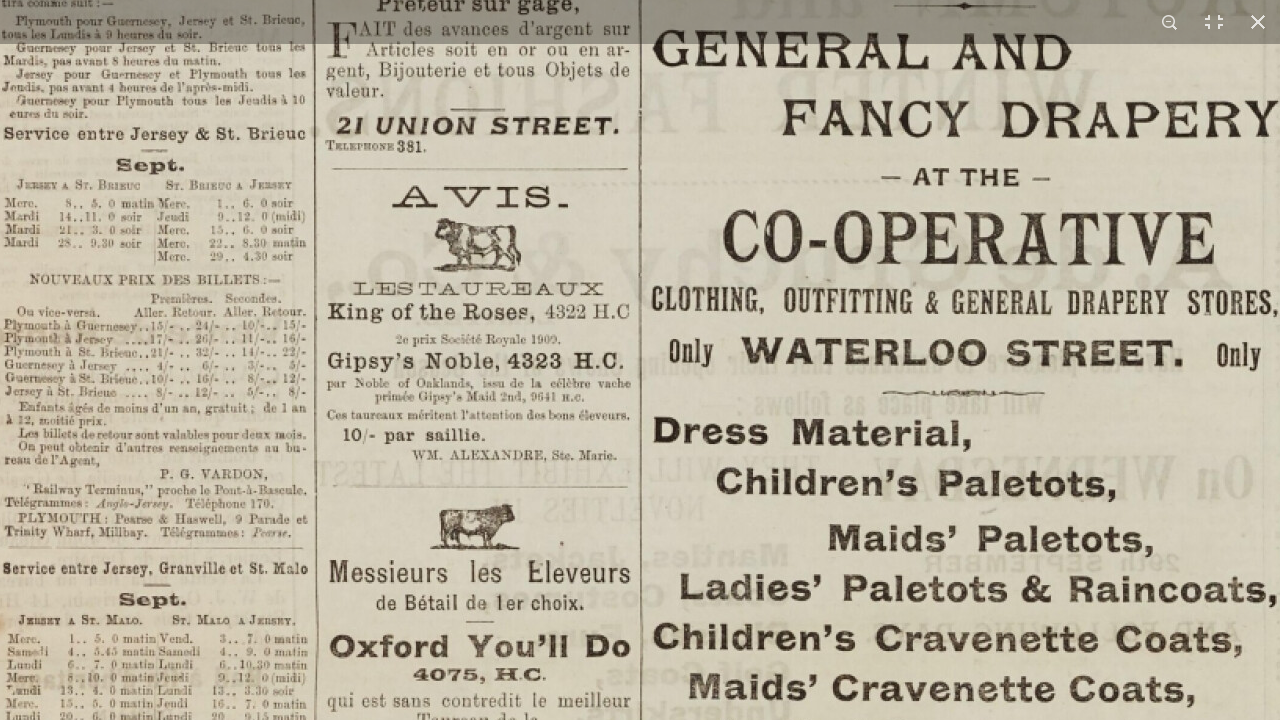 click at bounding box center [1065, 1452] 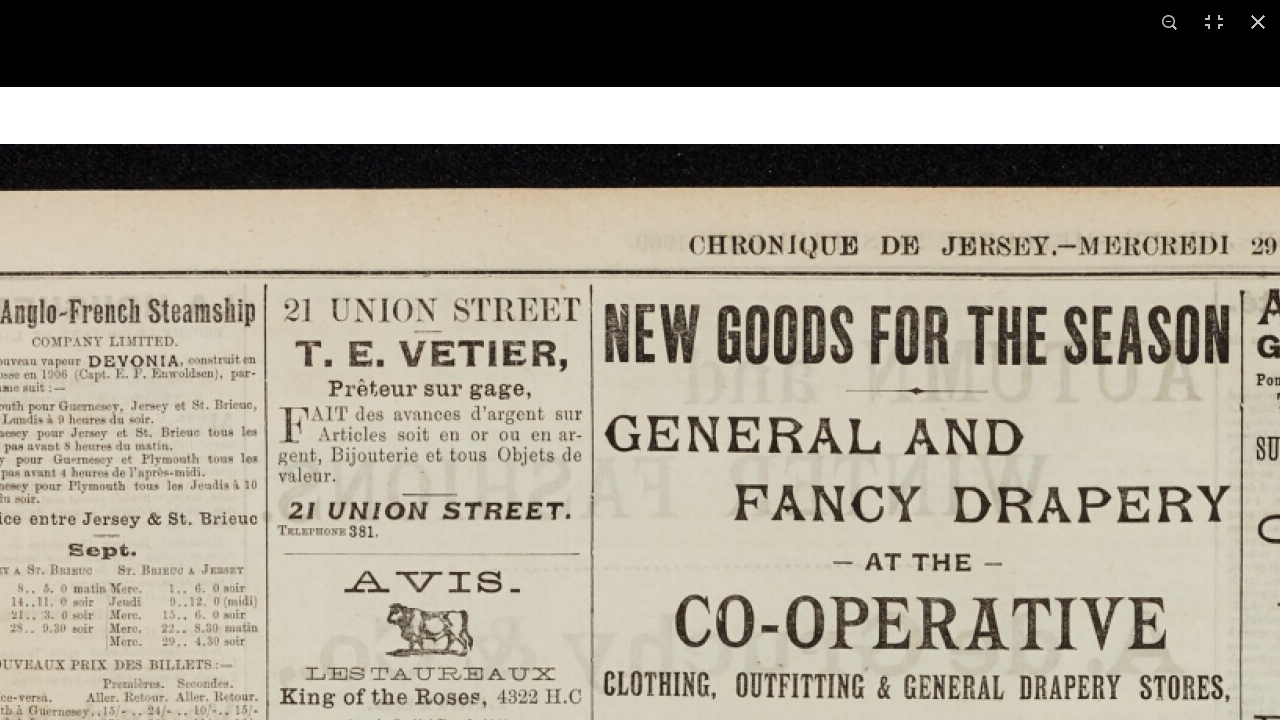 click at bounding box center (1017, 1837) 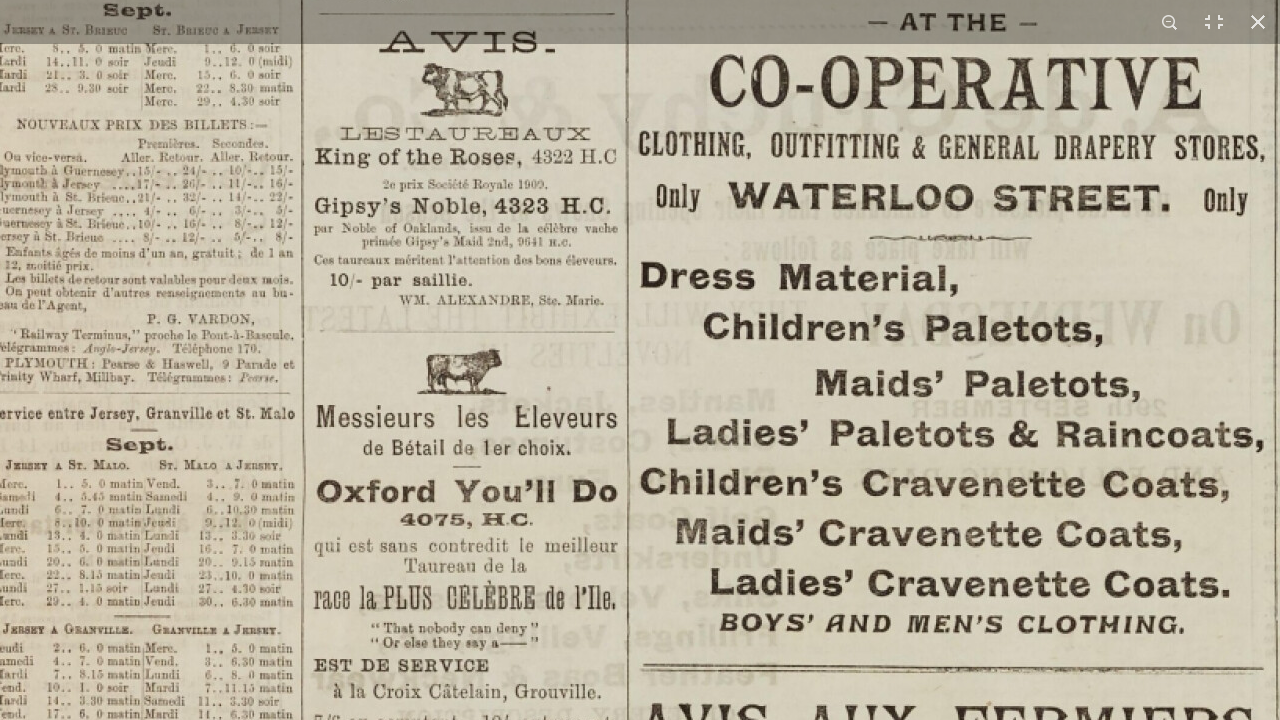 click at bounding box center [1052, 1297] 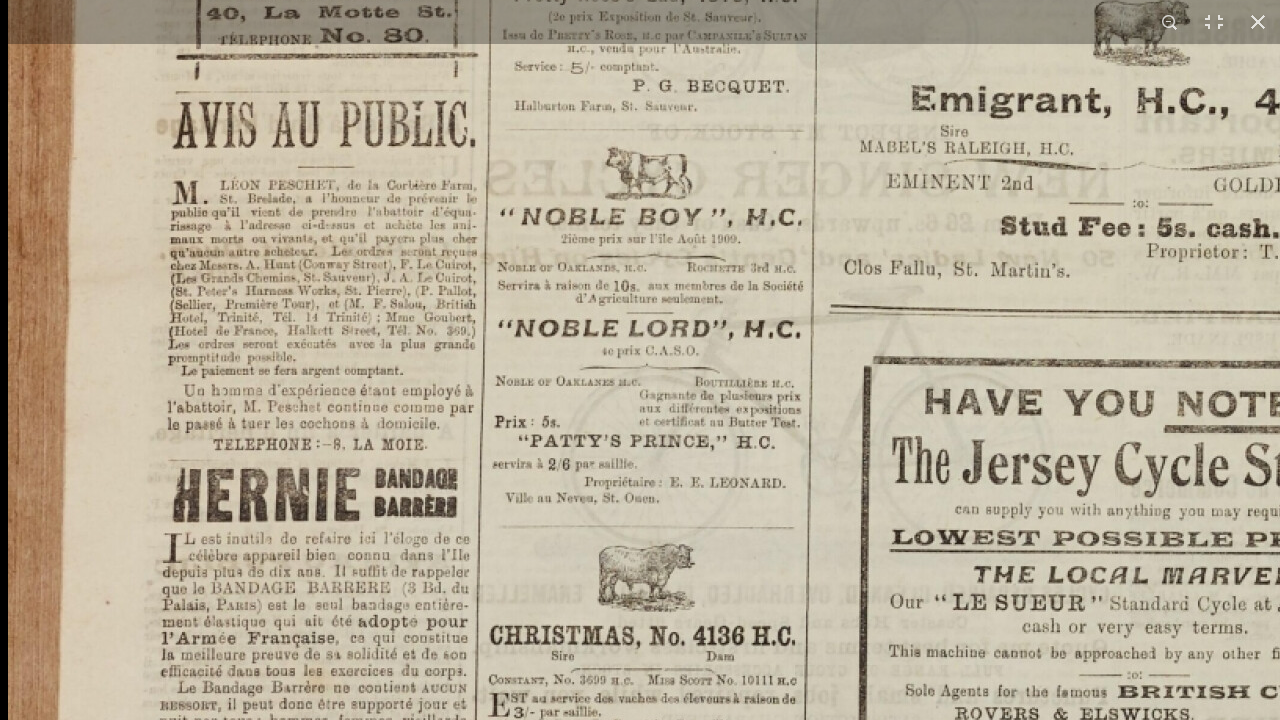 click at bounding box center [1245, -633] 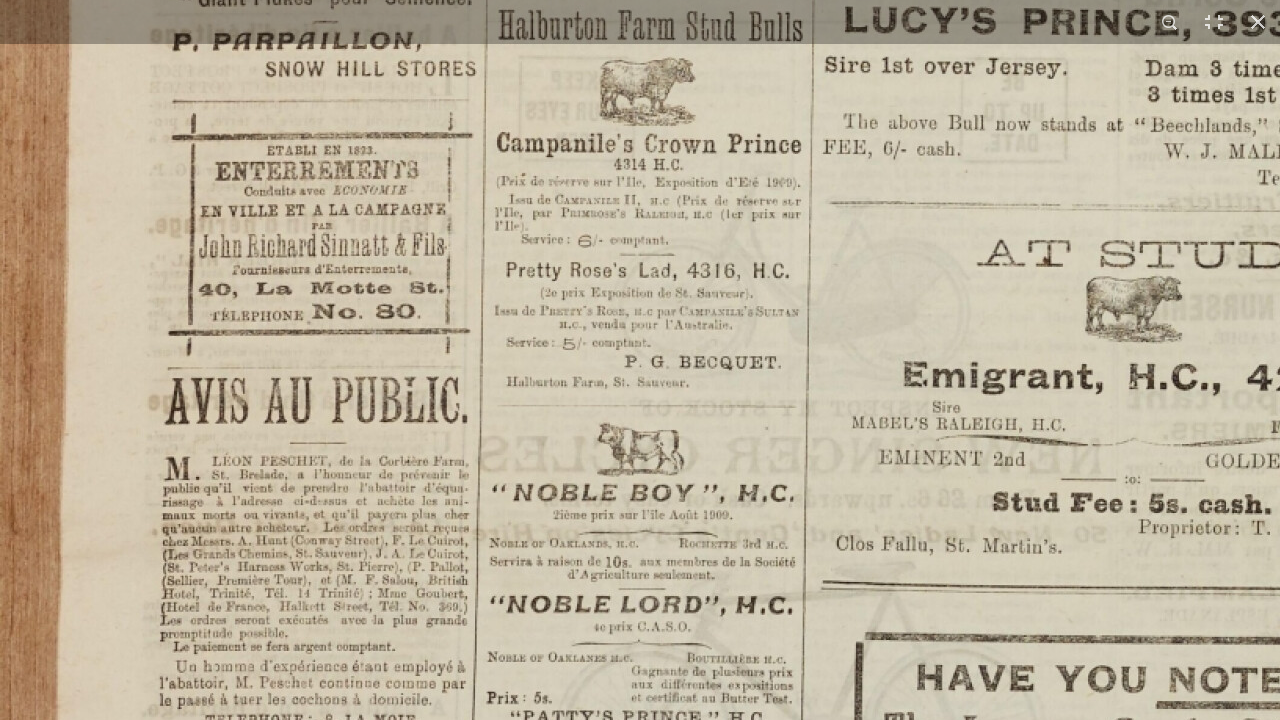 click at bounding box center (1237, -357) 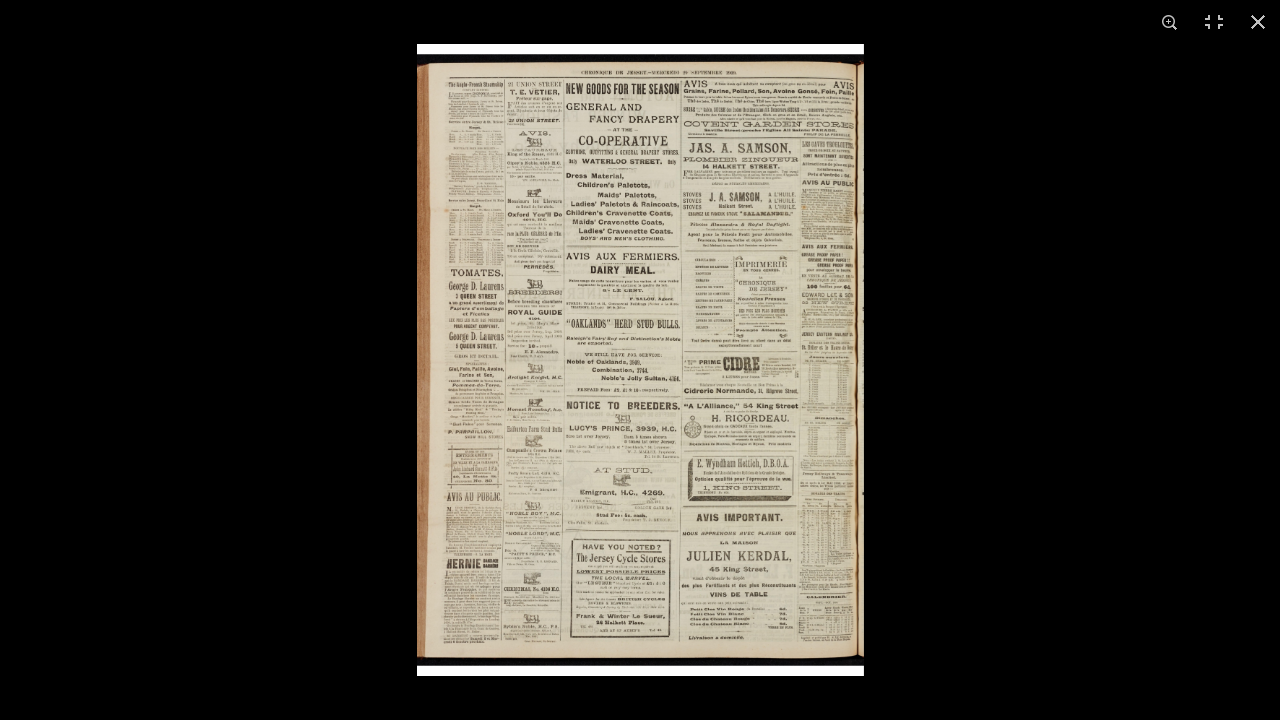 click at bounding box center (640, 360) 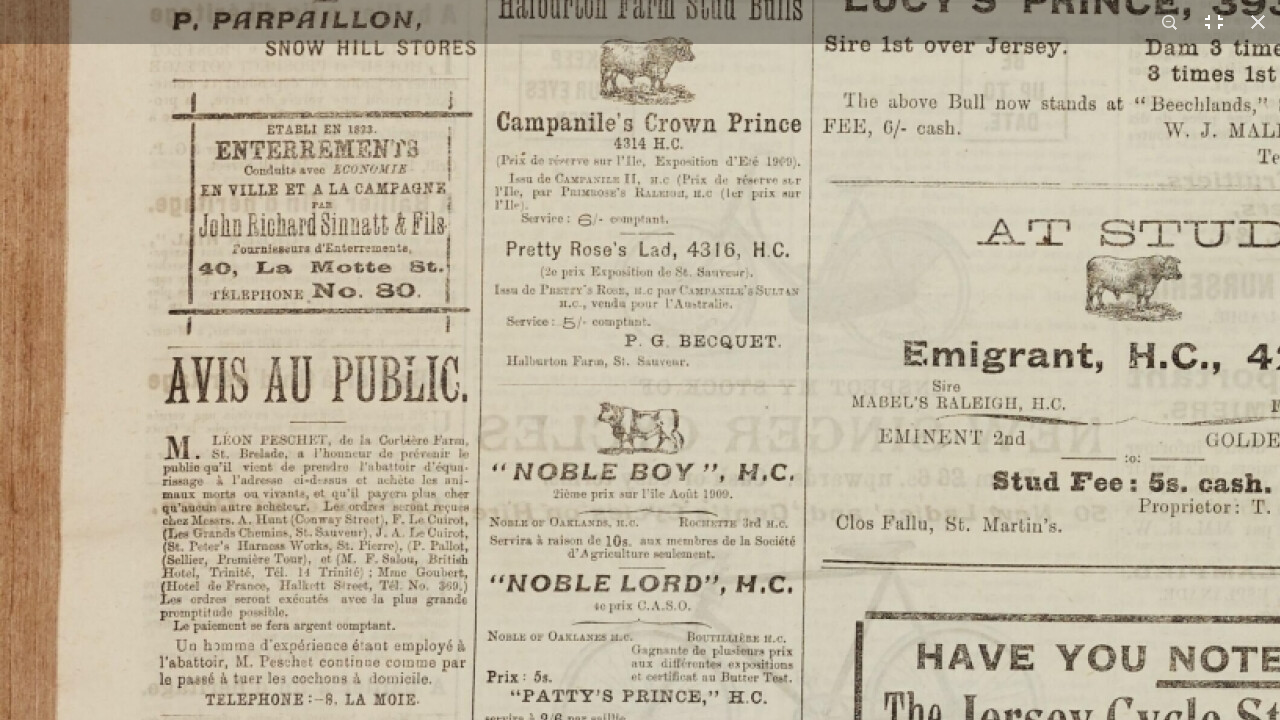 click at bounding box center (1214, 22) 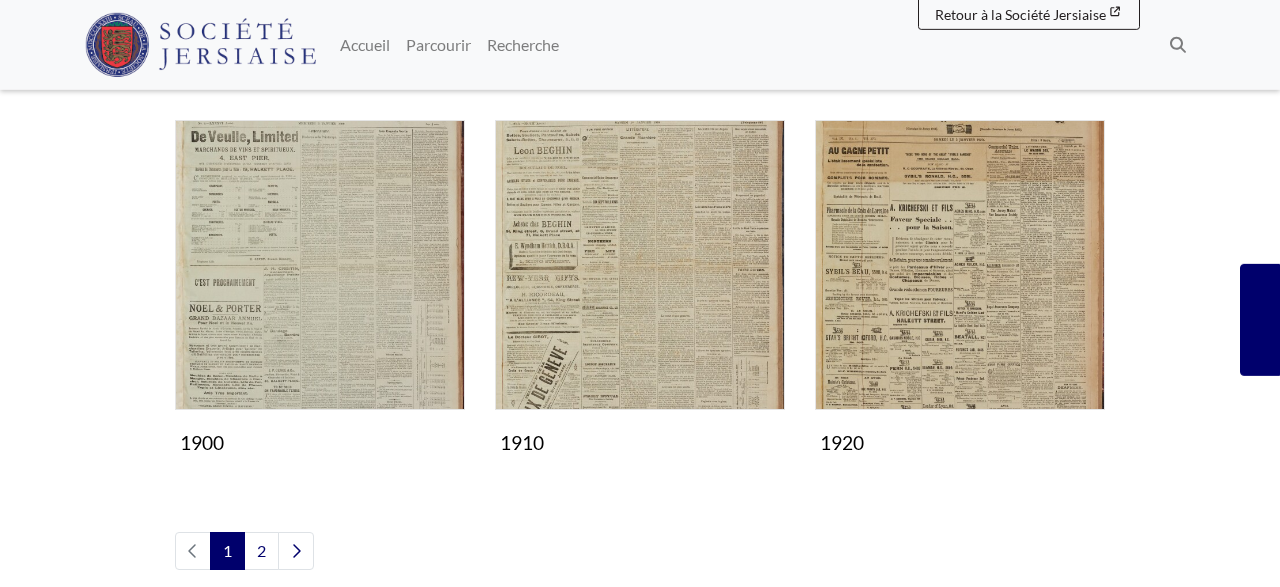scroll, scrollTop: 1664, scrollLeft: 0, axis: vertical 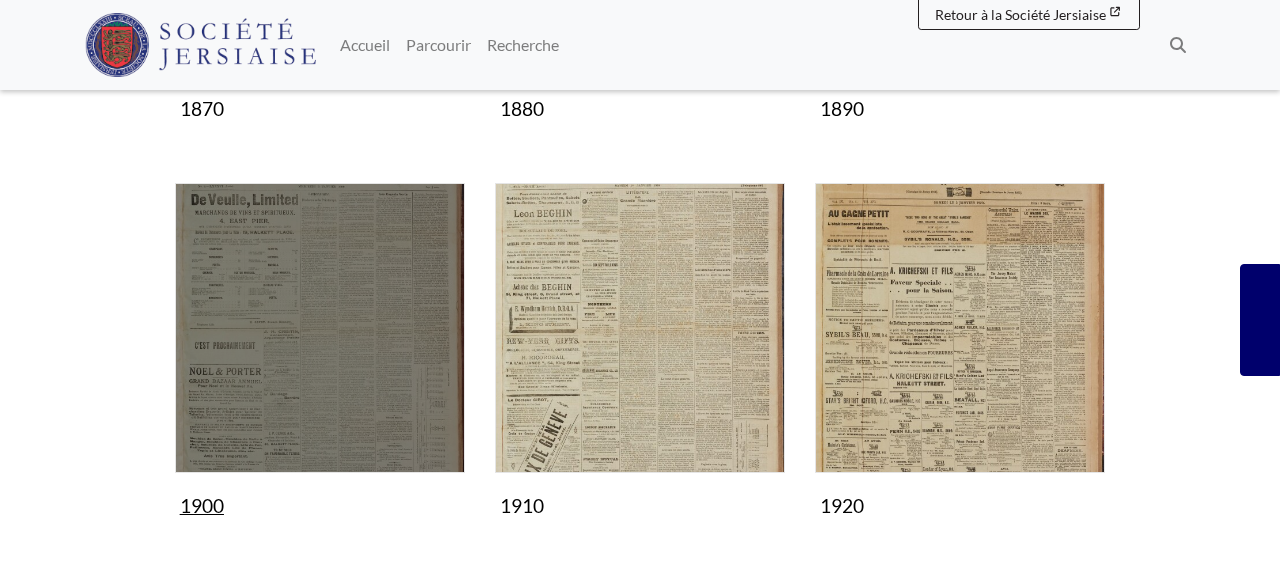 click at bounding box center (320, 328) 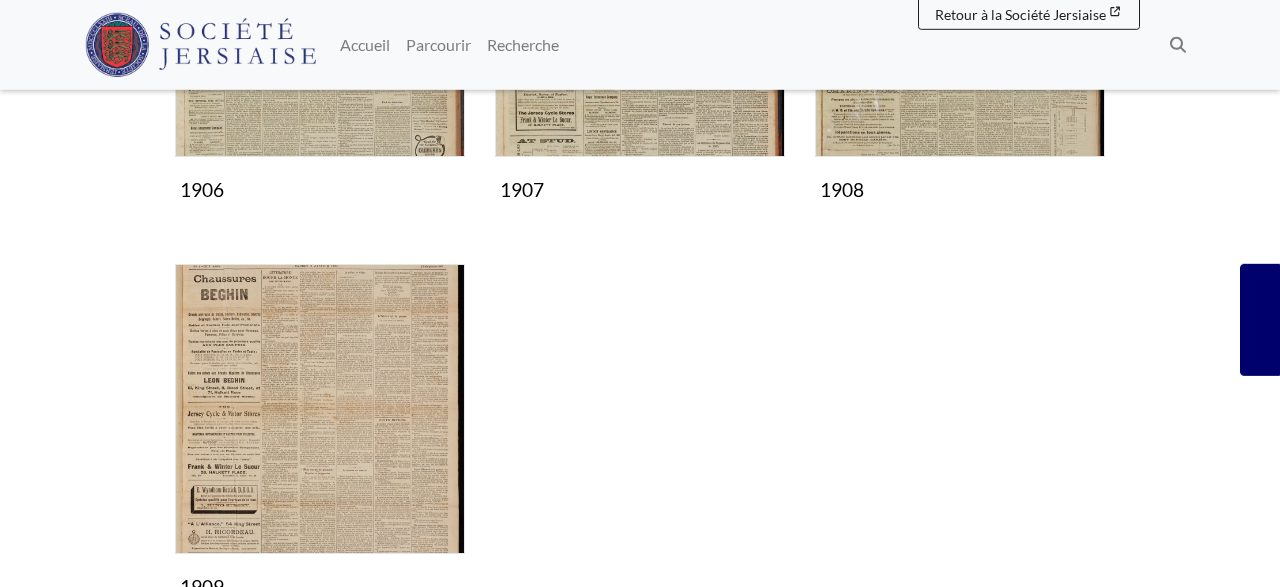 scroll, scrollTop: 1352, scrollLeft: 0, axis: vertical 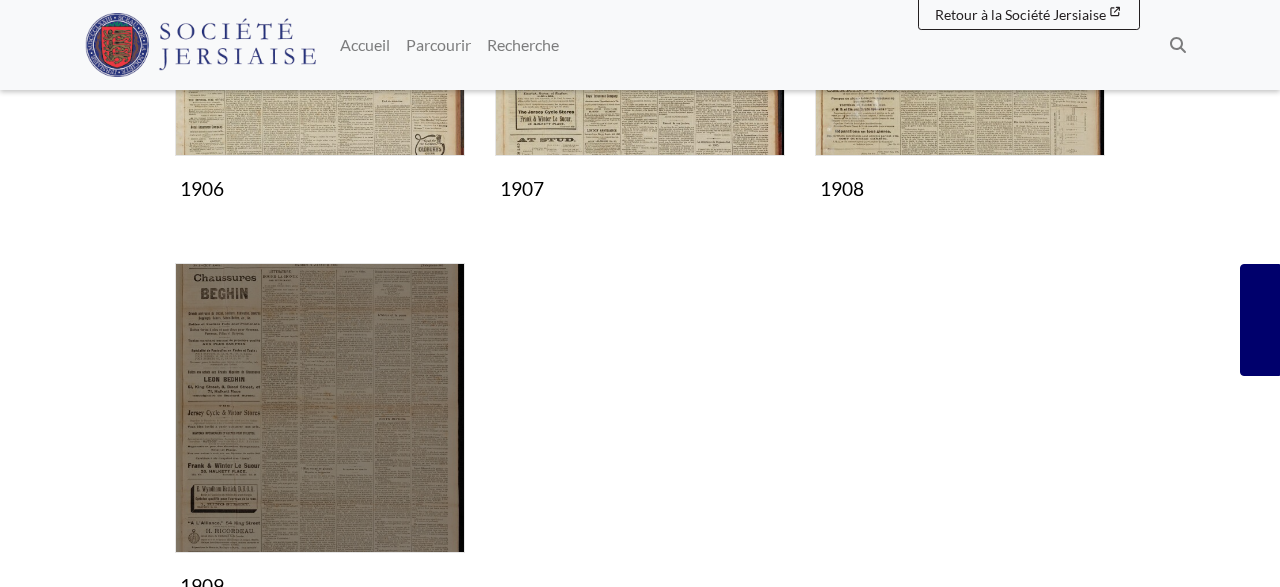 click at bounding box center [320, 408] 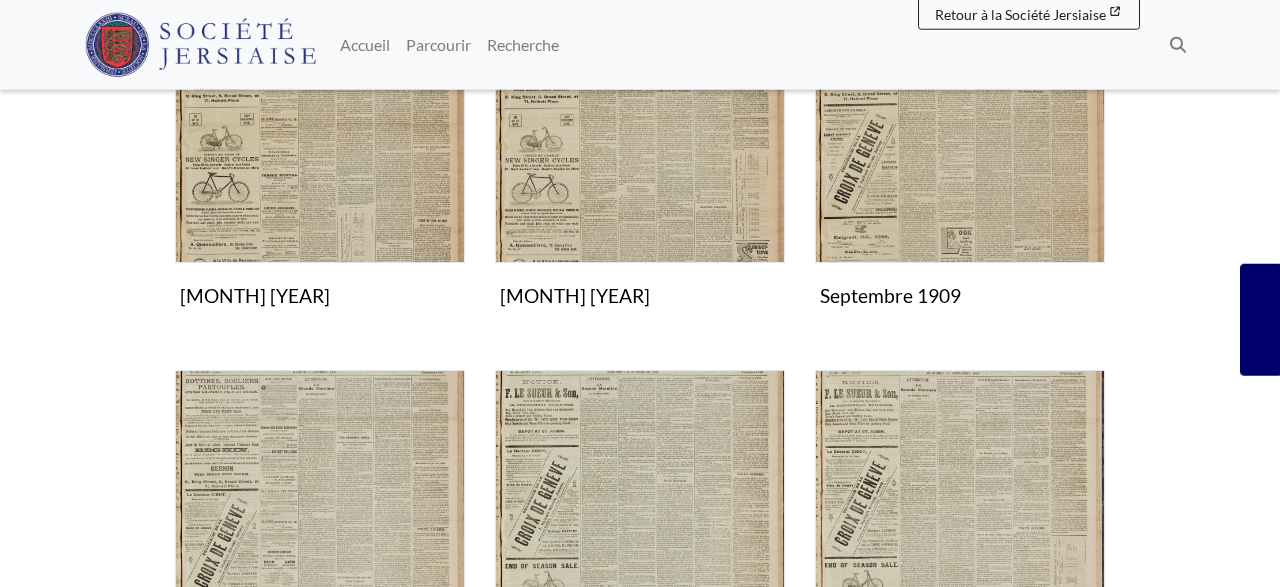 scroll, scrollTop: 1248, scrollLeft: 0, axis: vertical 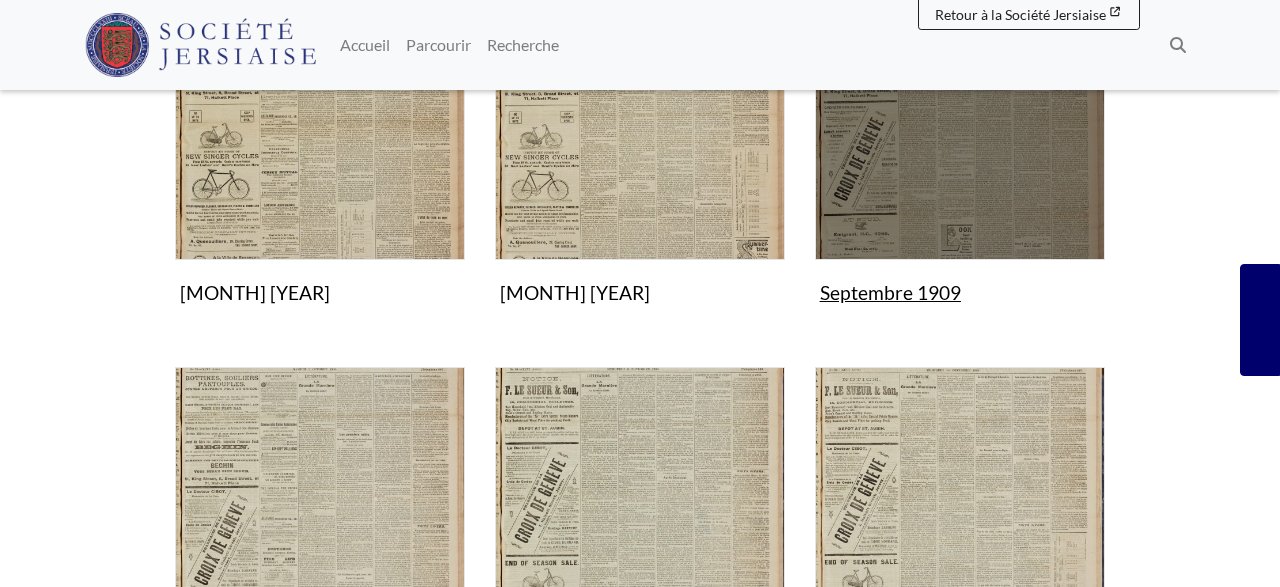 click at bounding box center [960, 115] 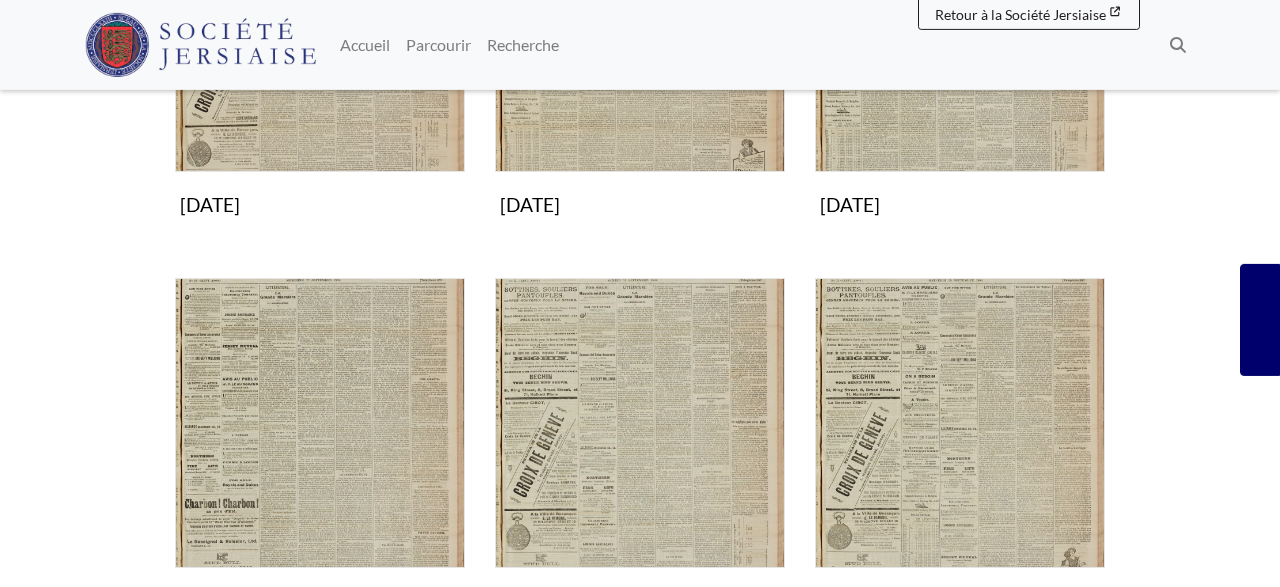 scroll, scrollTop: 1040, scrollLeft: 0, axis: vertical 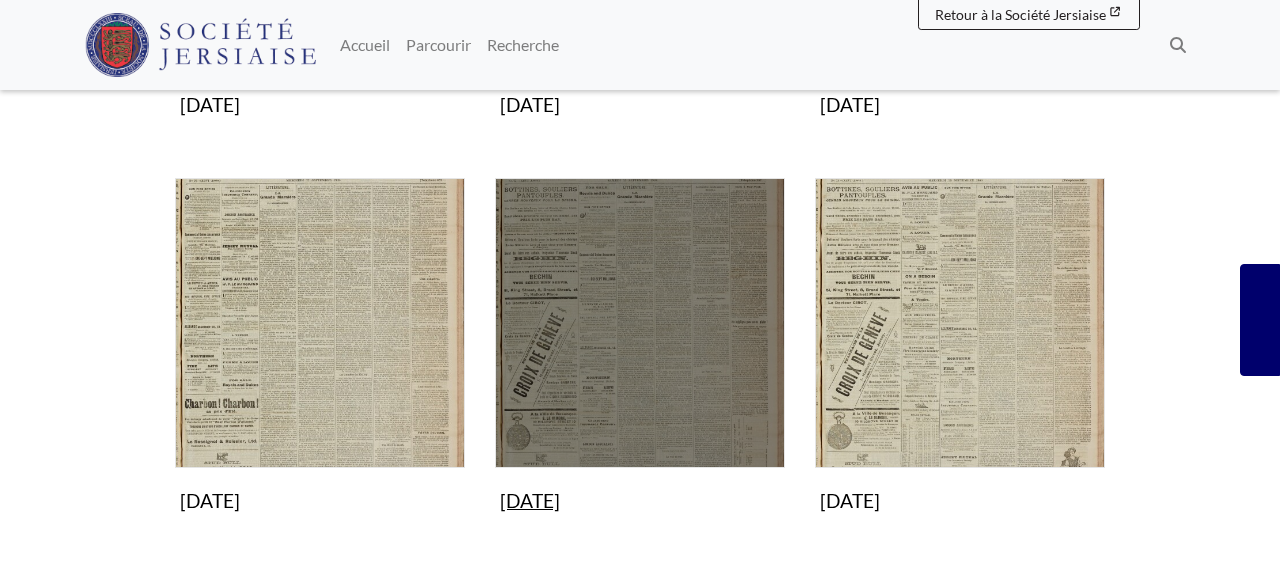 click at bounding box center (640, 323) 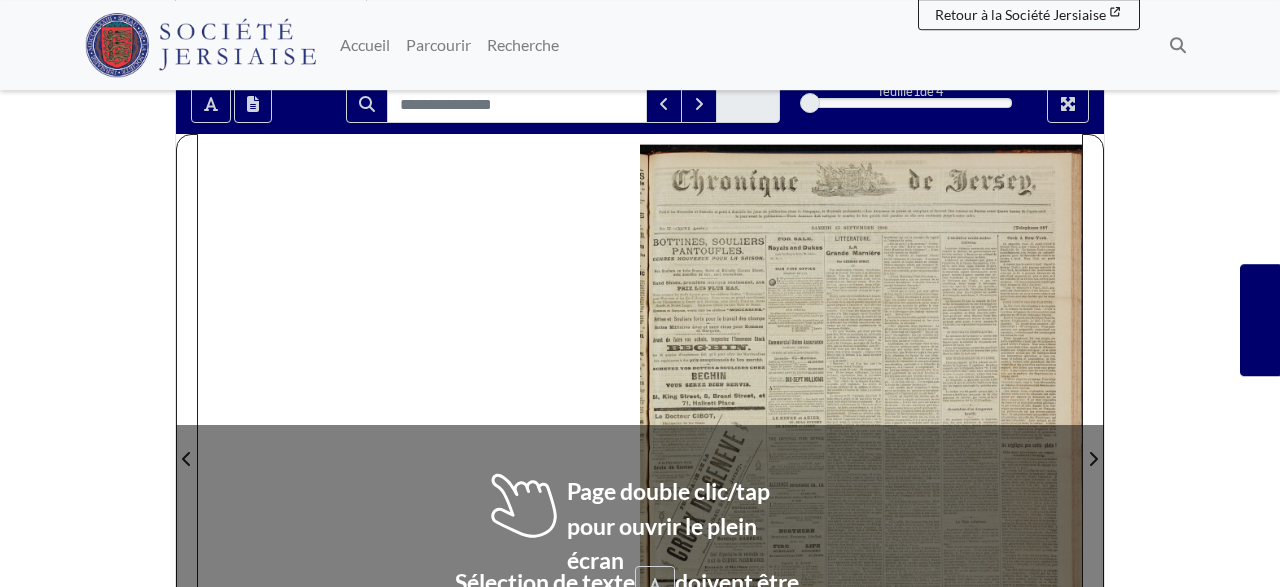 scroll, scrollTop: 208, scrollLeft: 0, axis: vertical 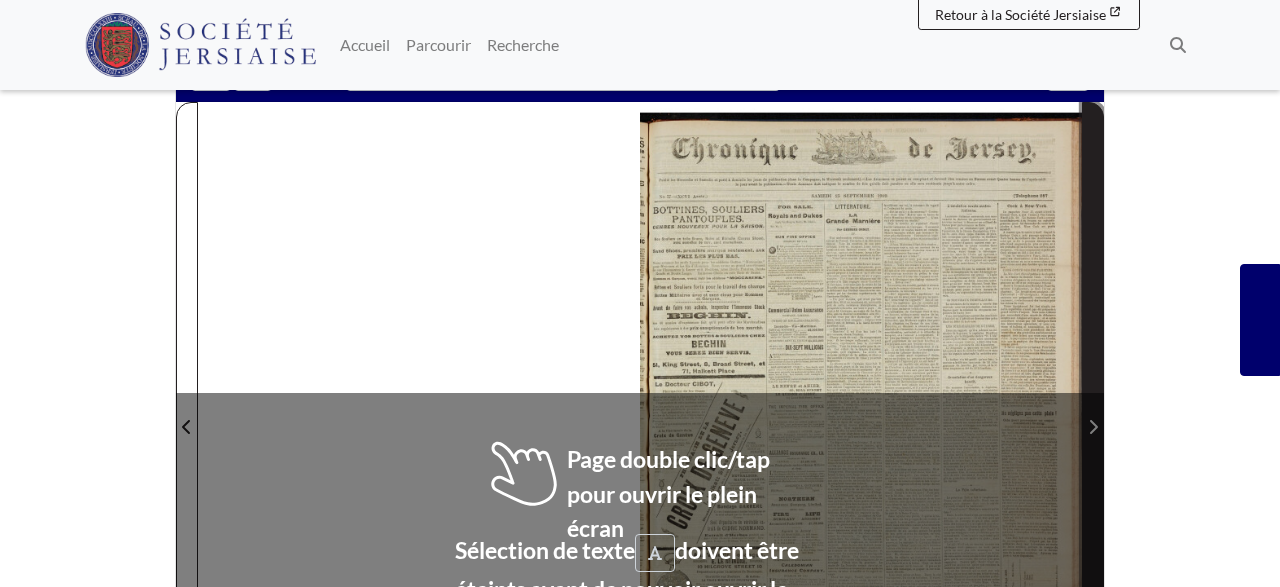 click 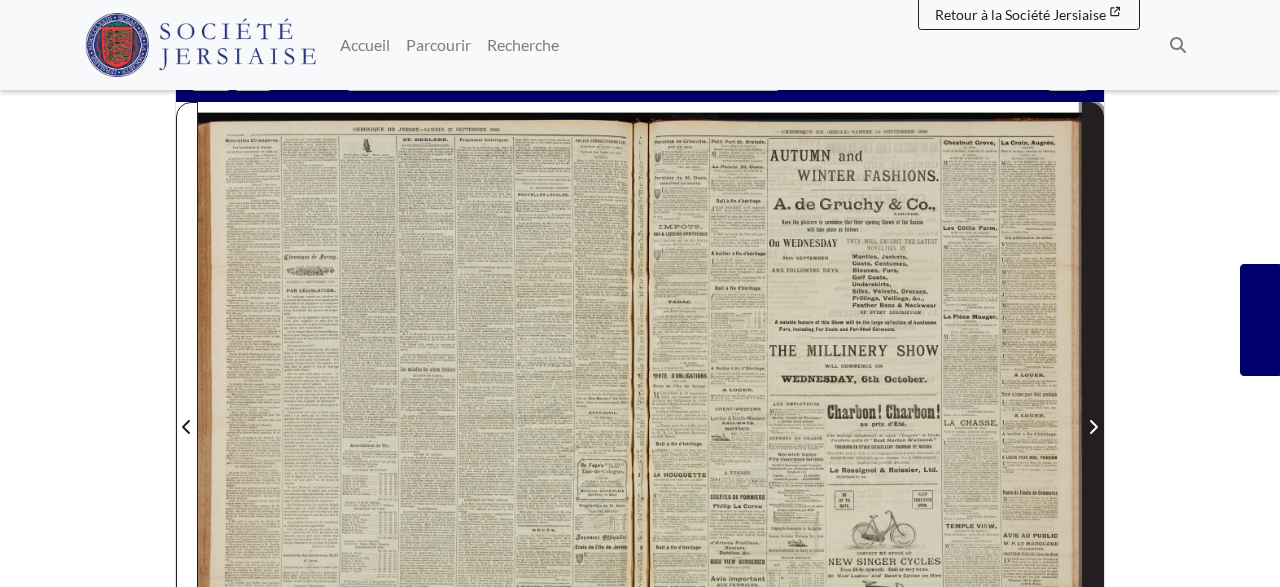 click 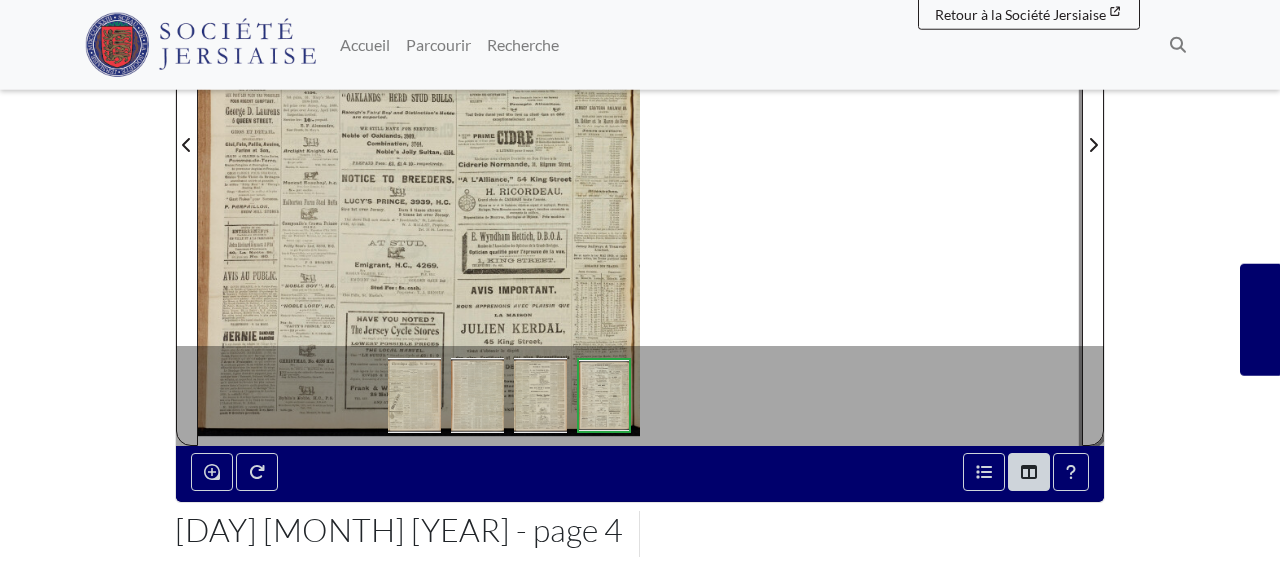 scroll, scrollTop: 520, scrollLeft: 0, axis: vertical 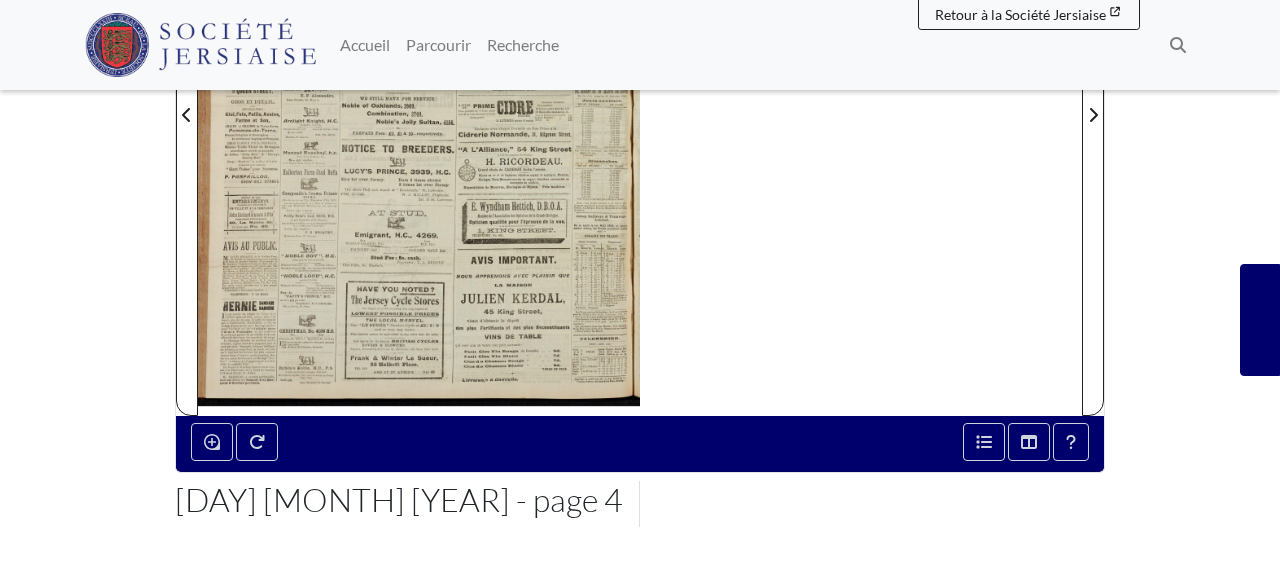 click at bounding box center [419, 103] 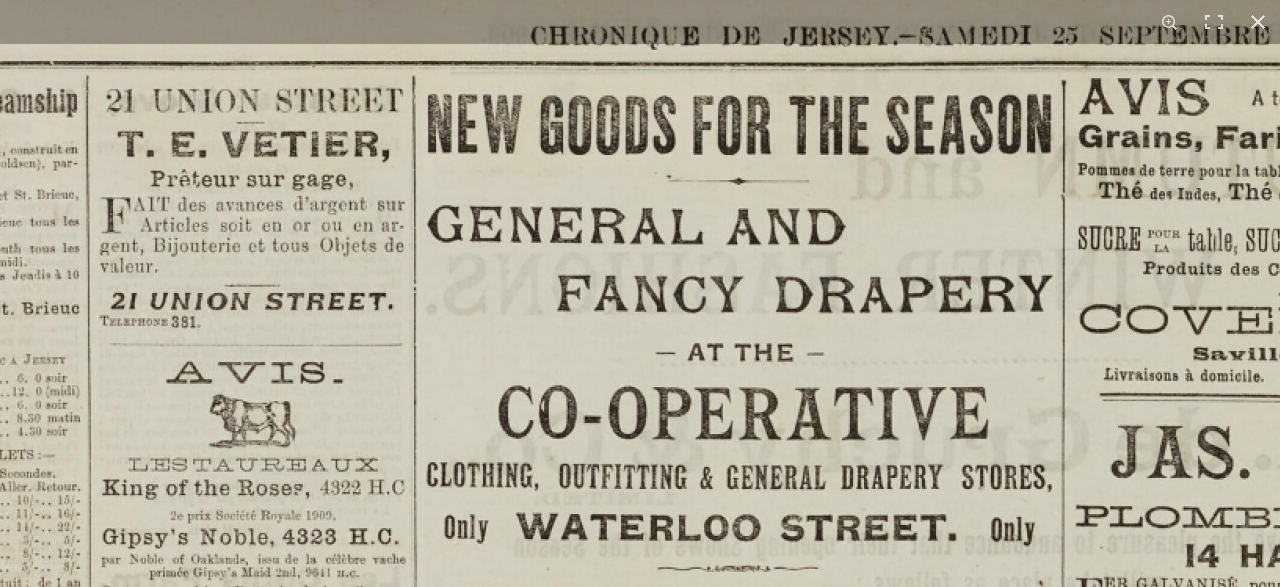 click on "1 / 1" at bounding box center [640, 293] 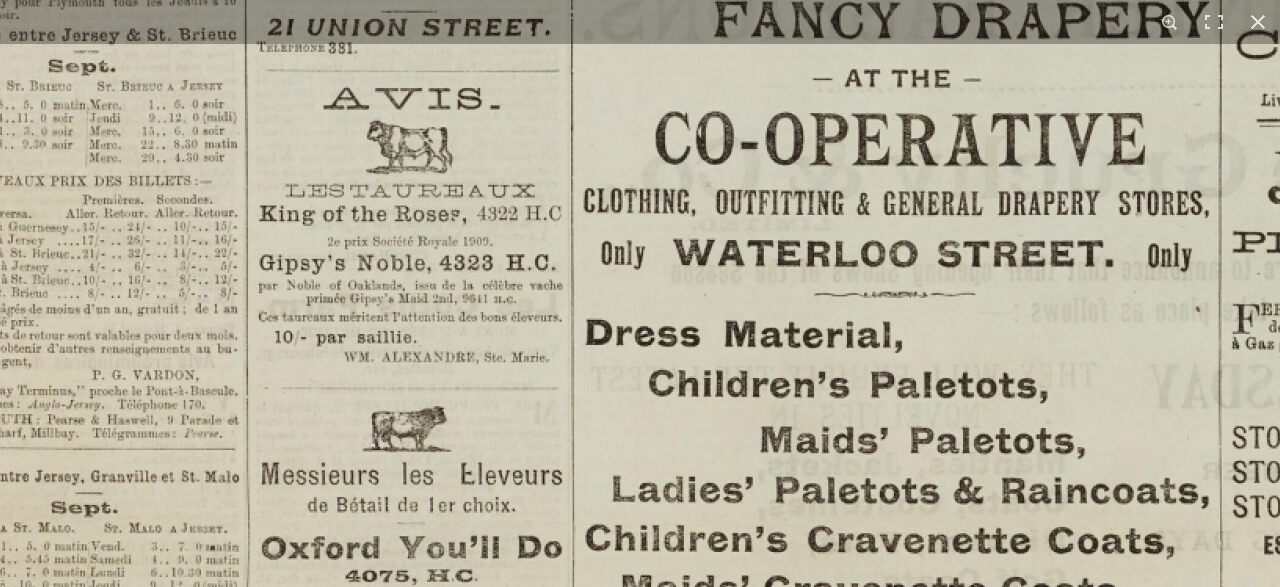 click at bounding box center [1021, 1353] 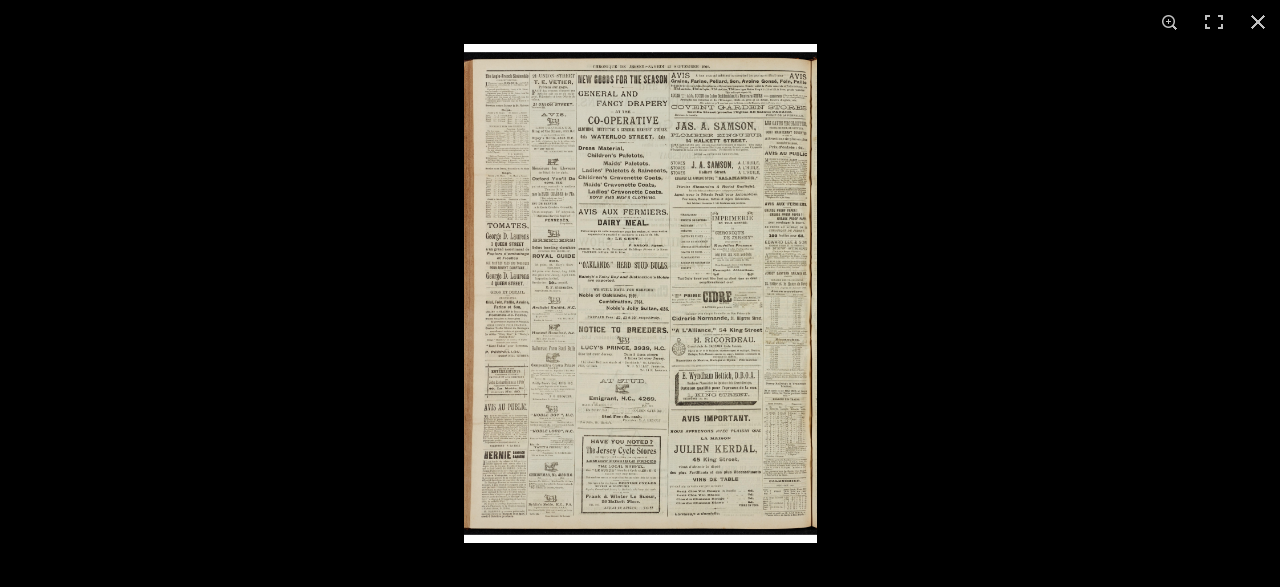 click at bounding box center [640, 293] 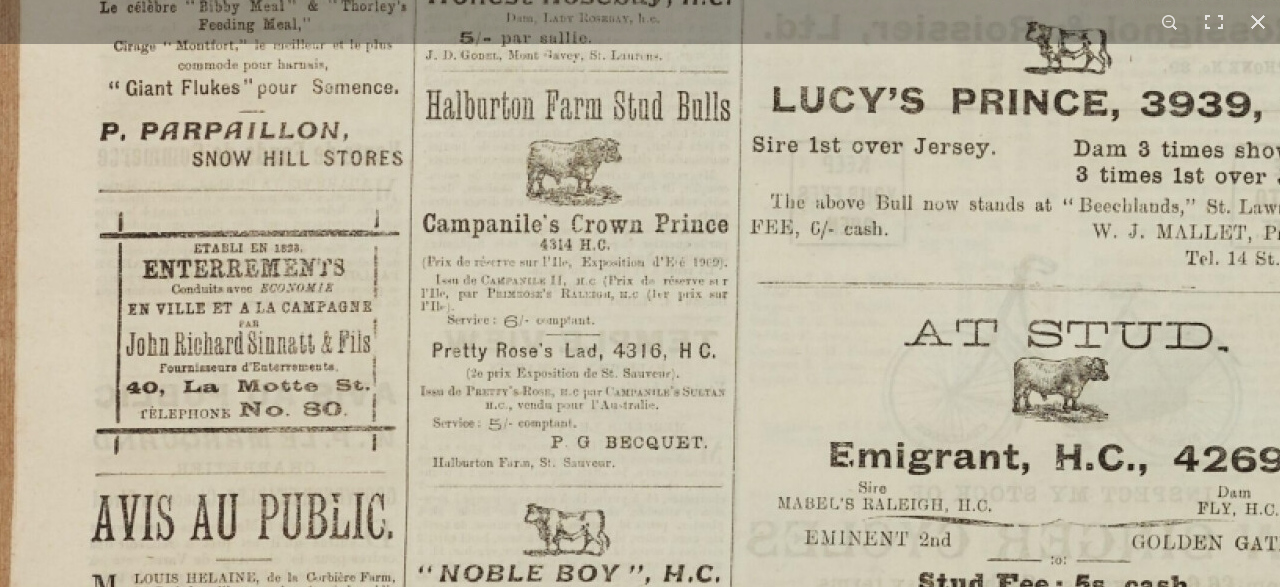 click at bounding box center (1188, -279) 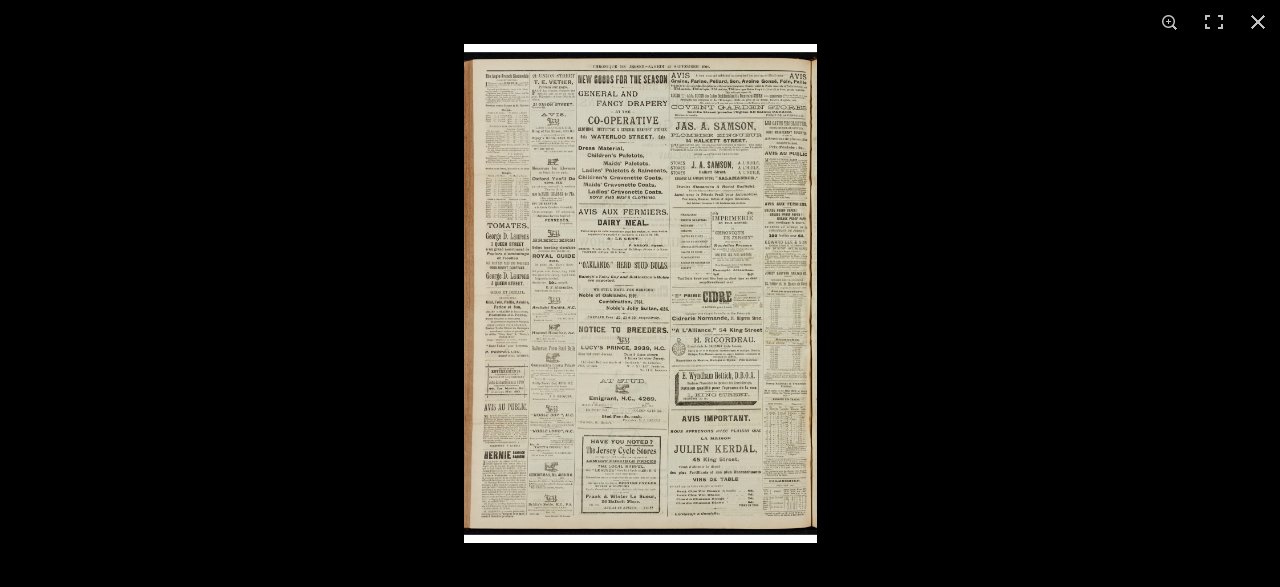 click at bounding box center [640, 293] 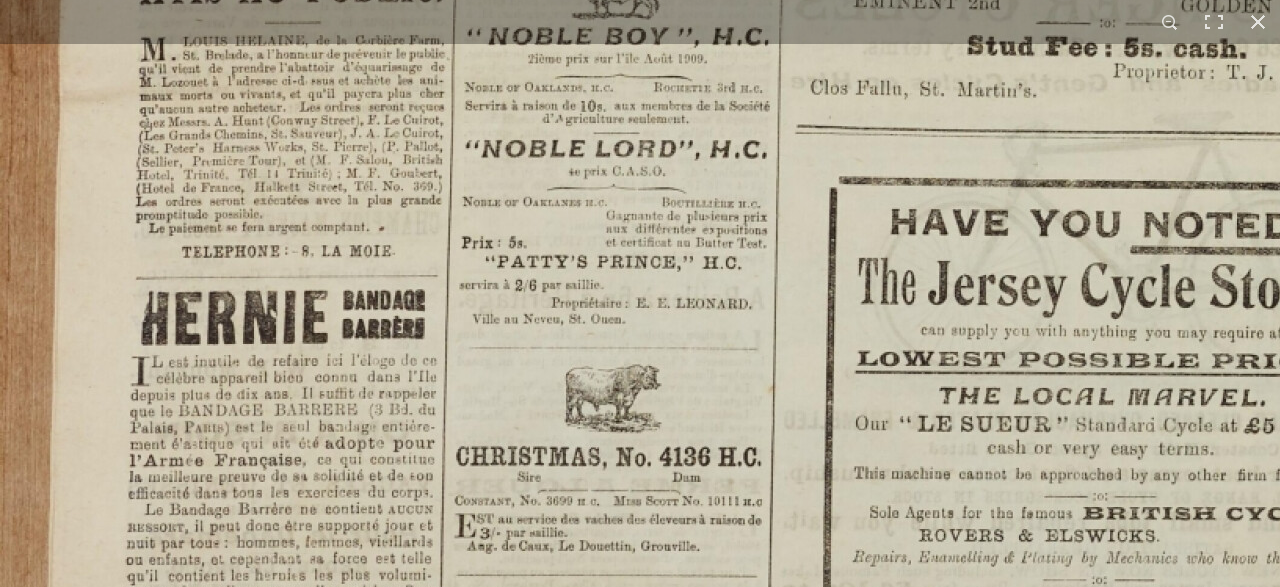 click at bounding box center (1237, -816) 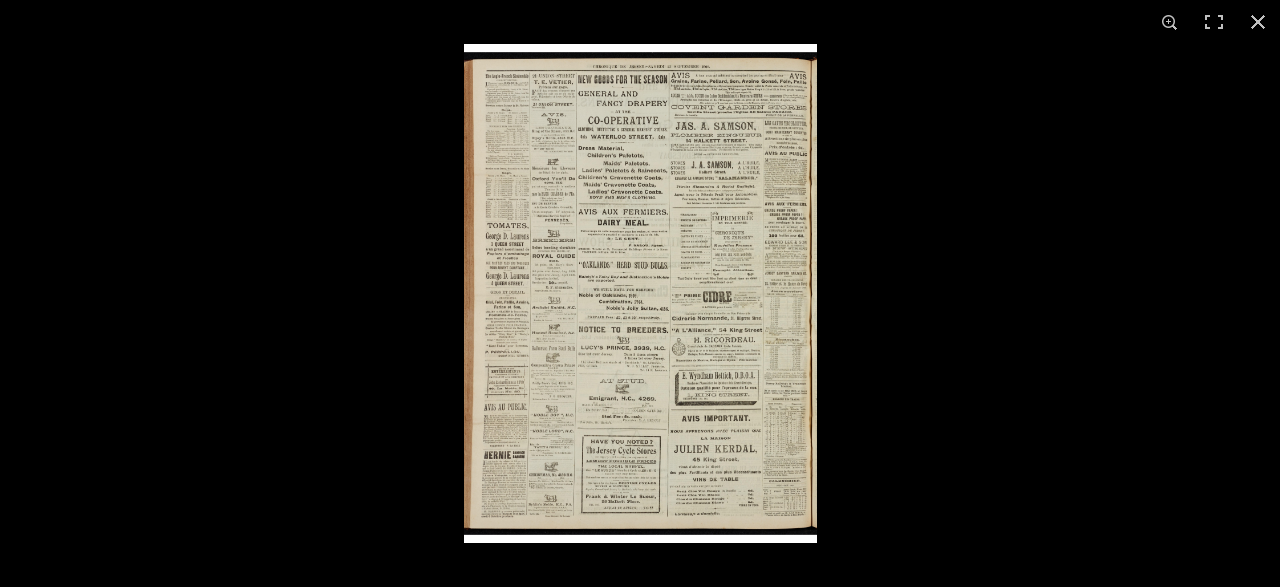 click at bounding box center [640, 293] 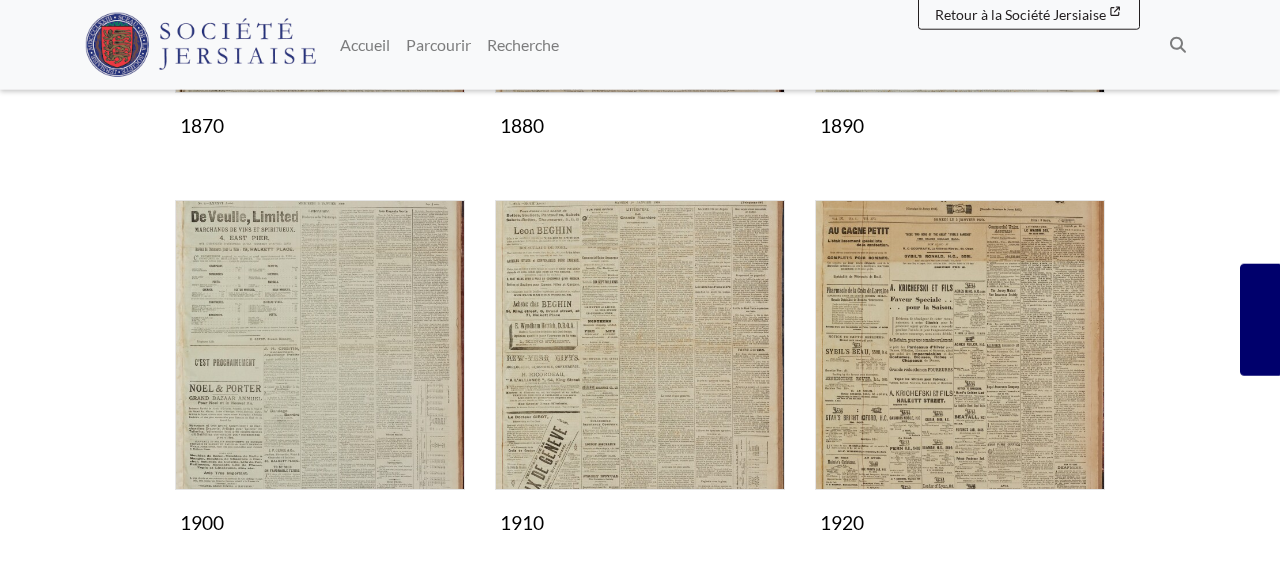 scroll, scrollTop: 1768, scrollLeft: 0, axis: vertical 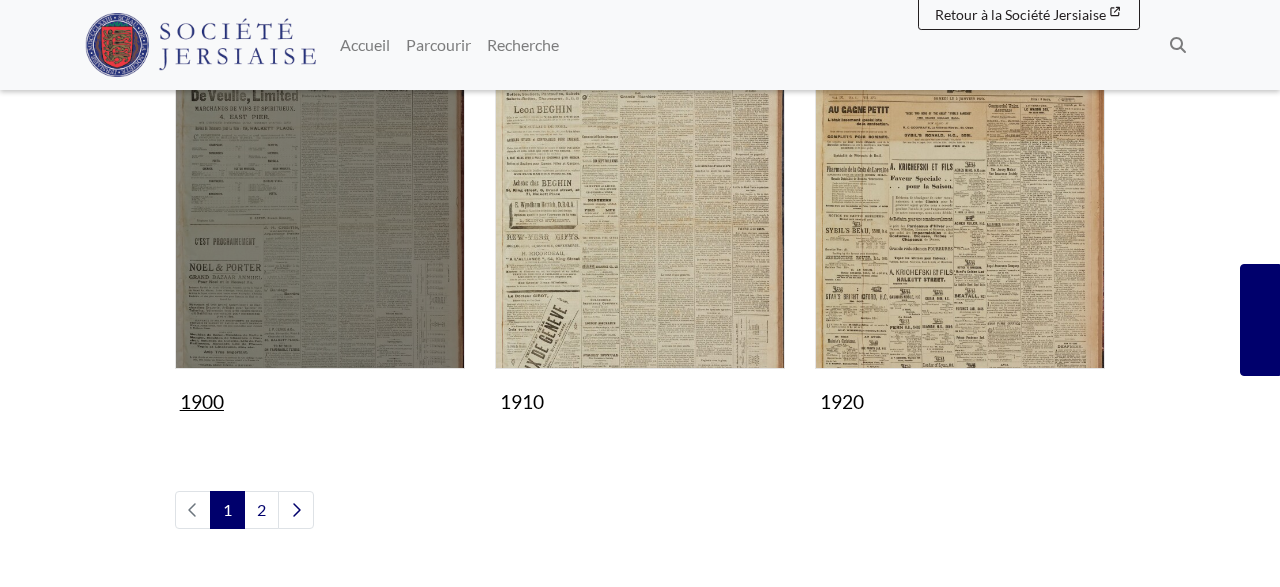 click at bounding box center (320, 224) 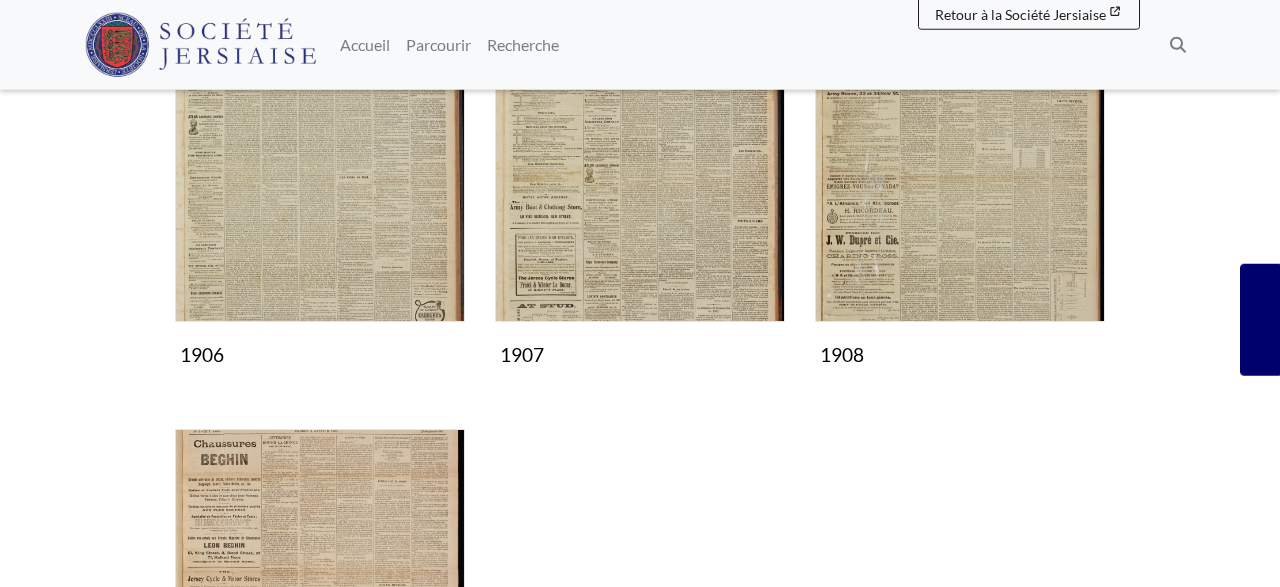 scroll, scrollTop: 1352, scrollLeft: 0, axis: vertical 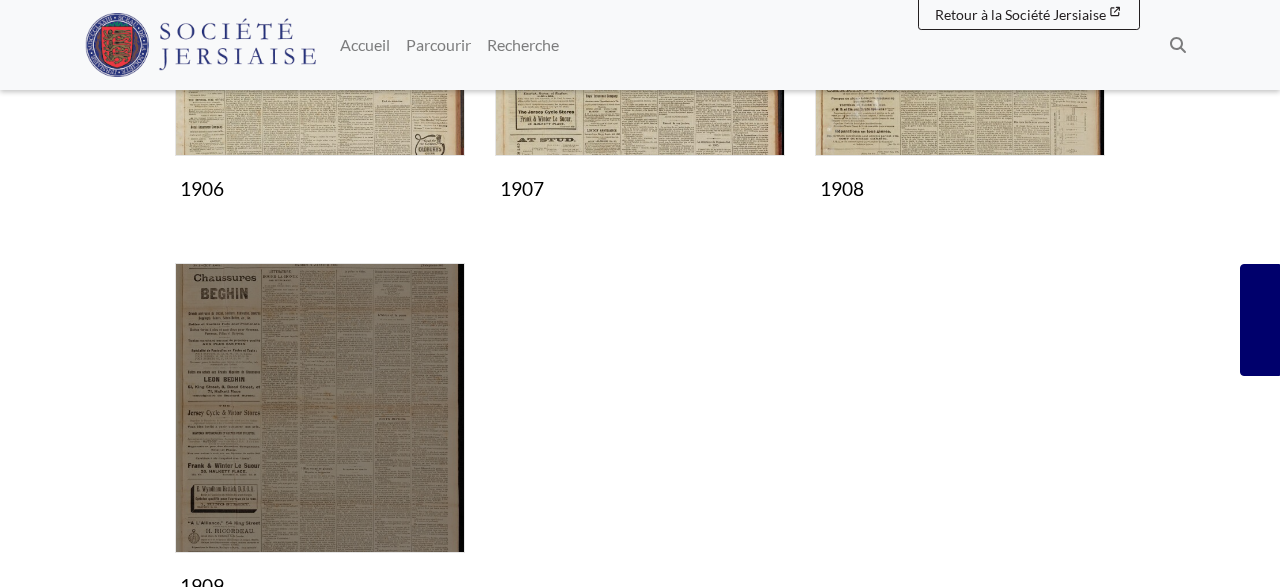 click at bounding box center (320, 408) 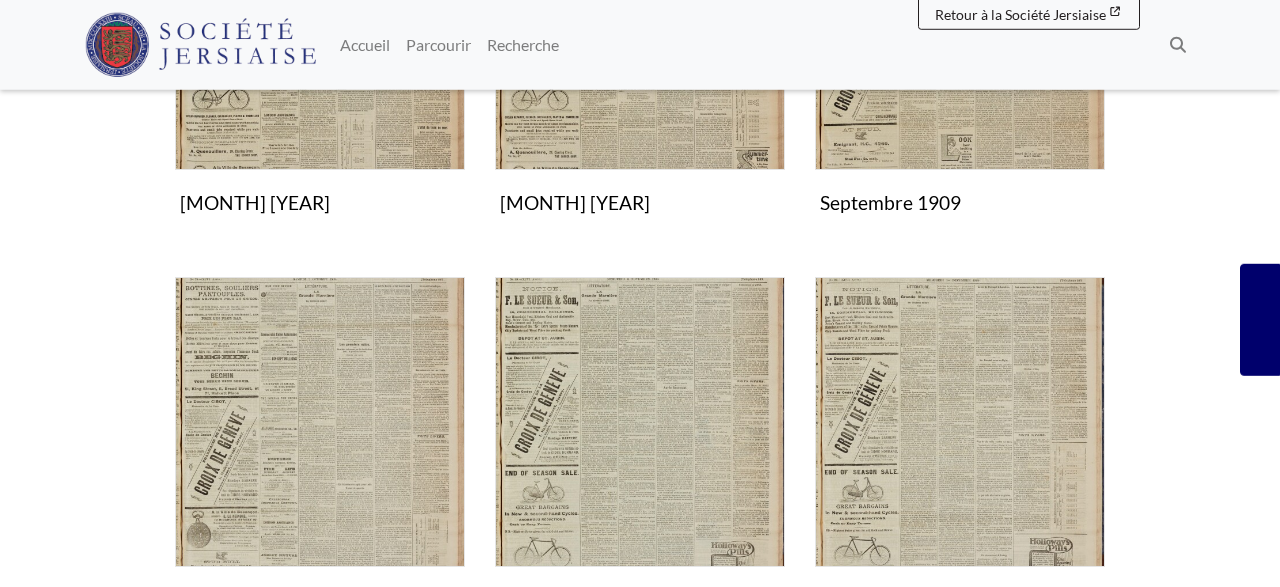 scroll, scrollTop: 1352, scrollLeft: 0, axis: vertical 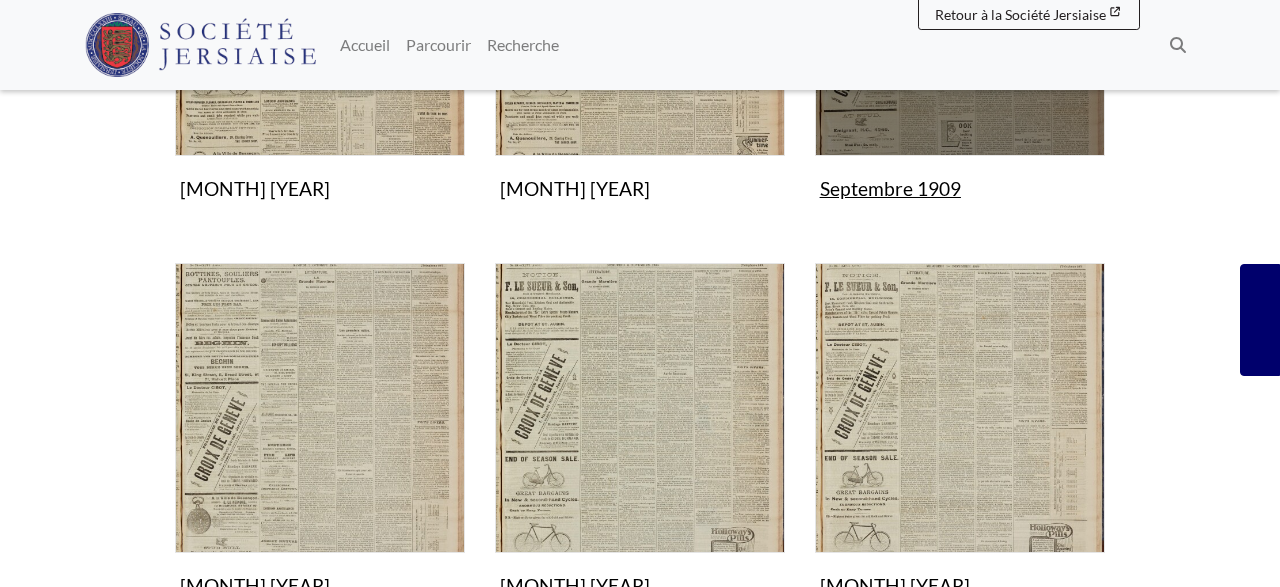 click at bounding box center [960, 11] 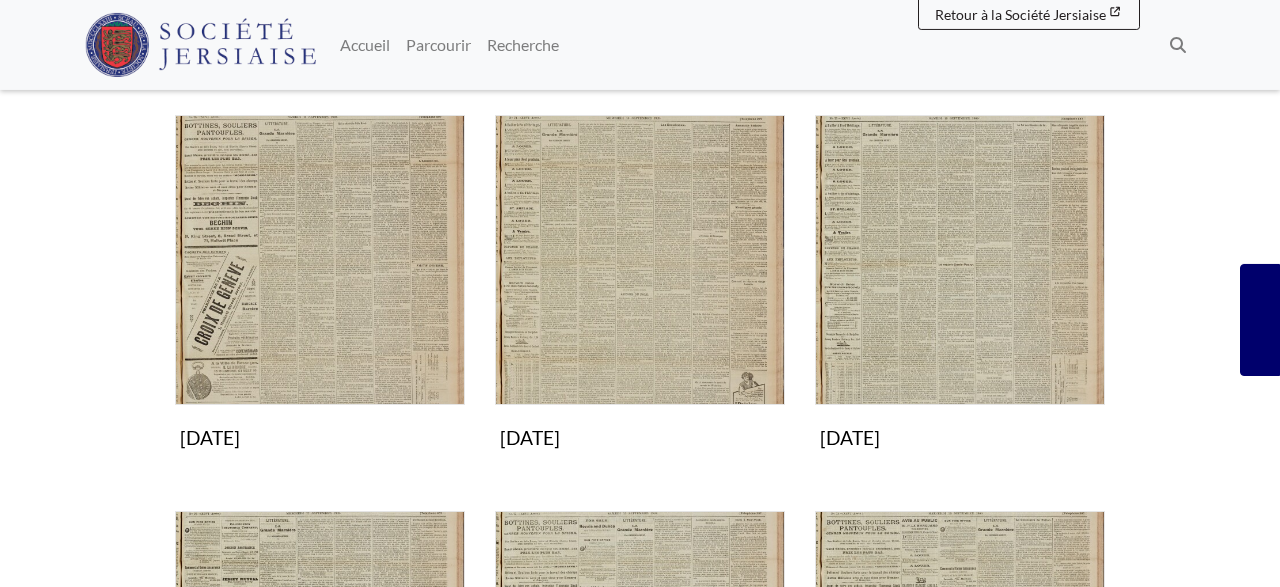 scroll, scrollTop: 1040, scrollLeft: 0, axis: vertical 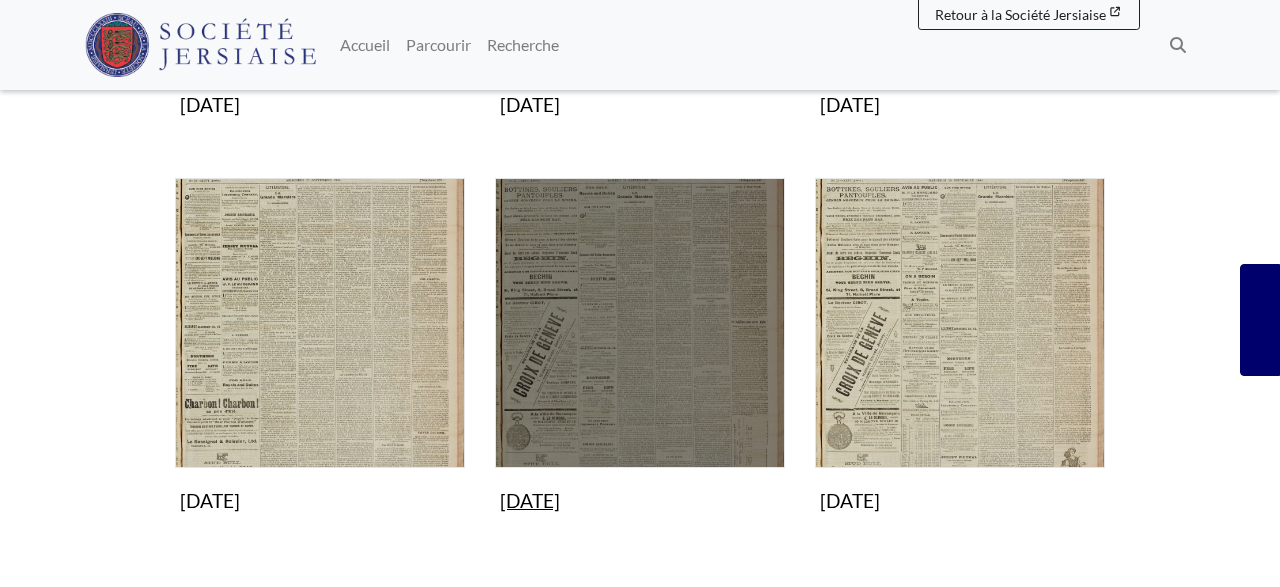 click at bounding box center [640, 323] 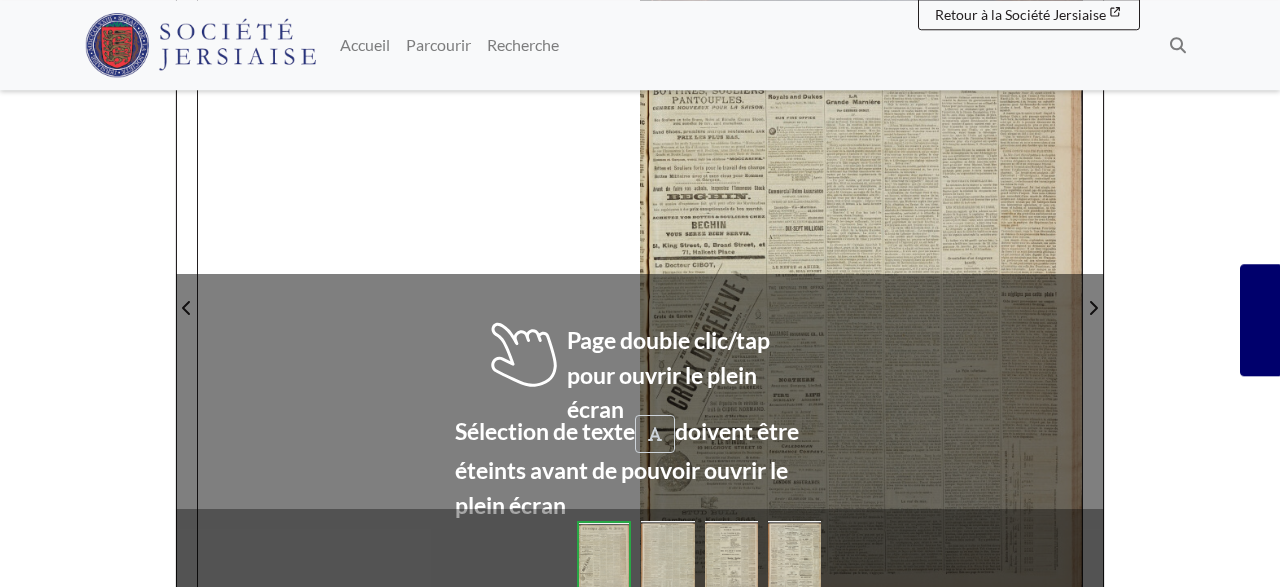 scroll, scrollTop: 416, scrollLeft: 0, axis: vertical 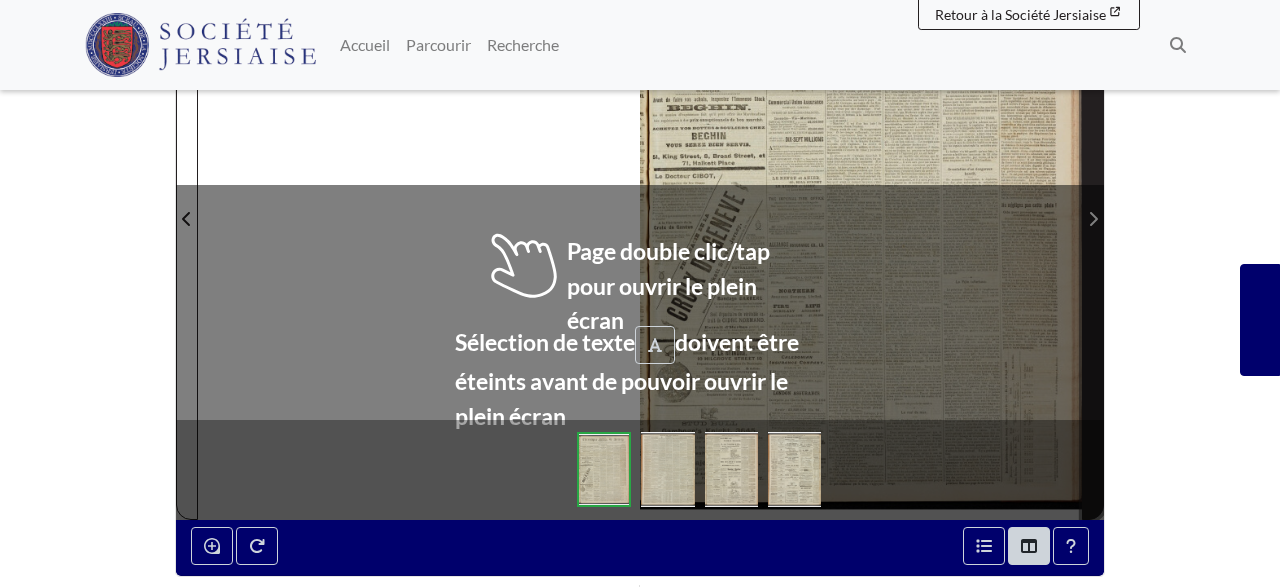 click at bounding box center (1093, 219) 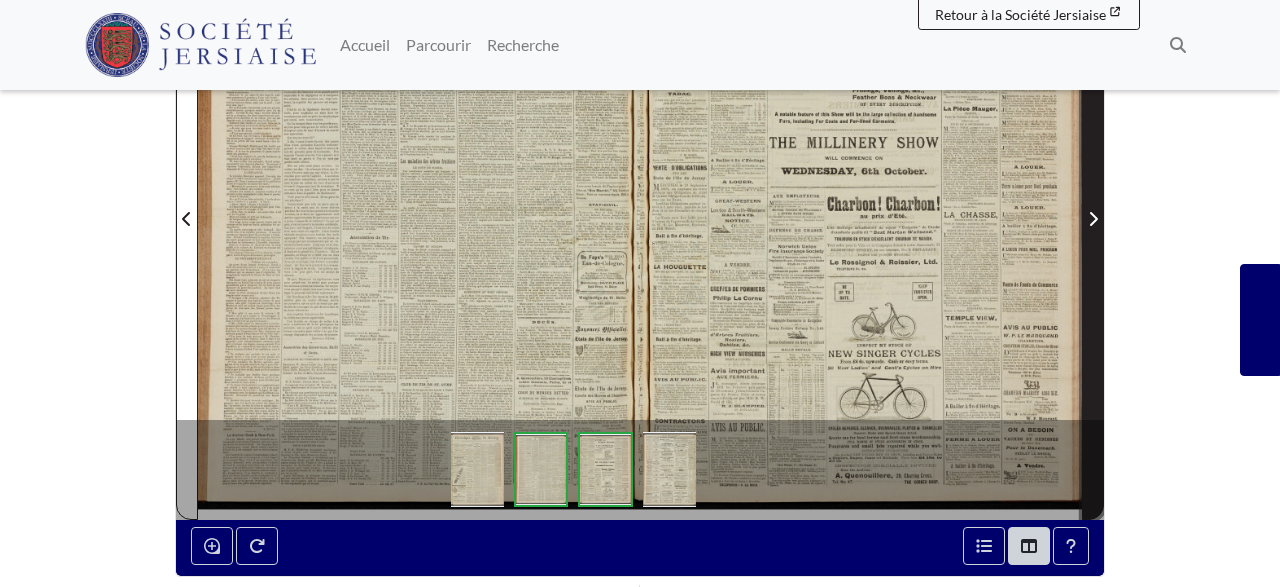 click 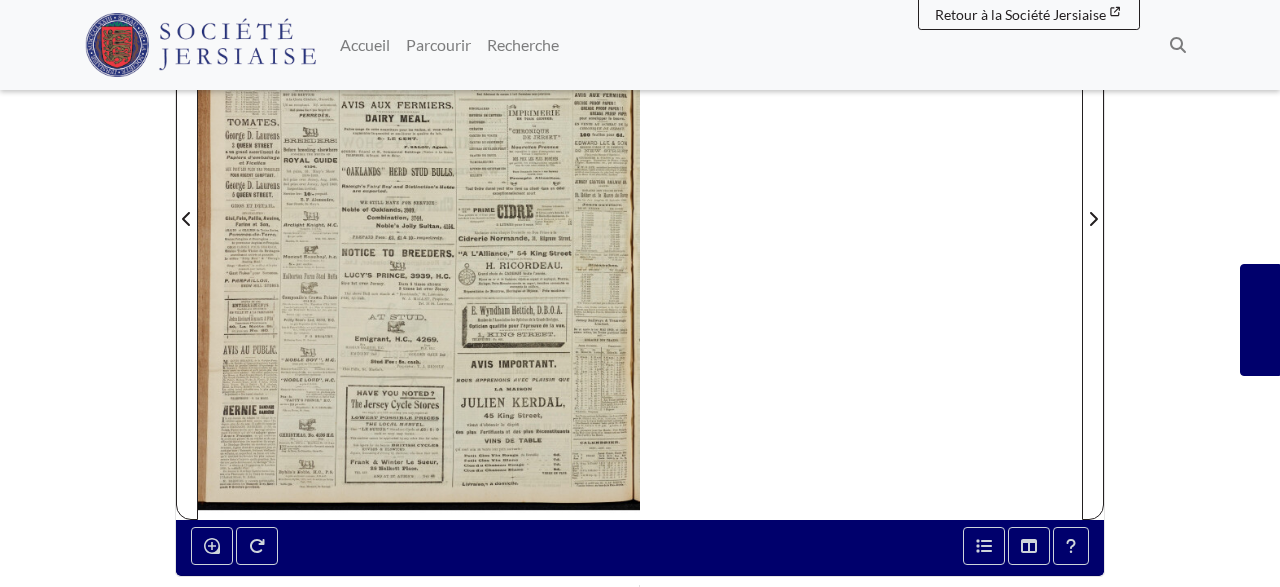 click at bounding box center (640, 207) 